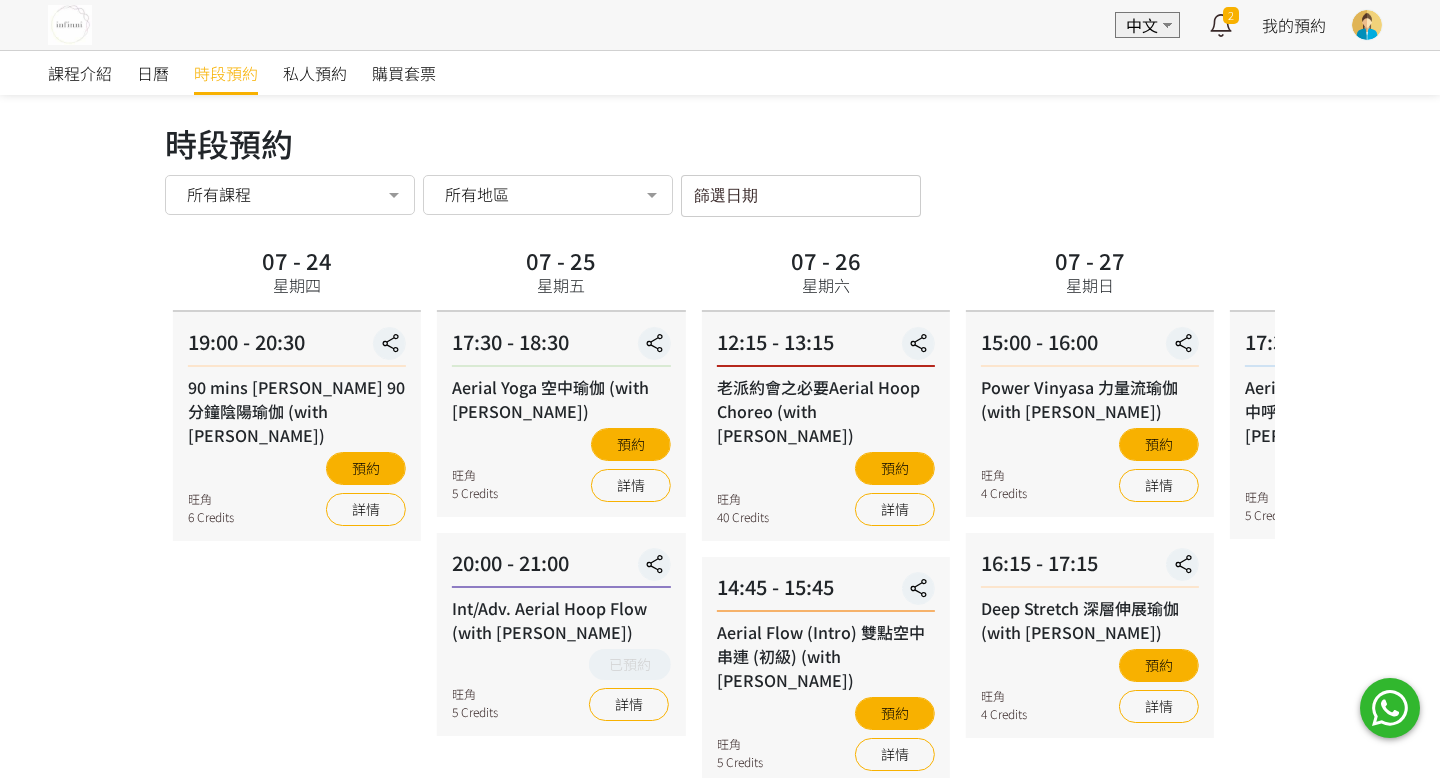 scroll, scrollTop: 19, scrollLeft: 0, axis: vertical 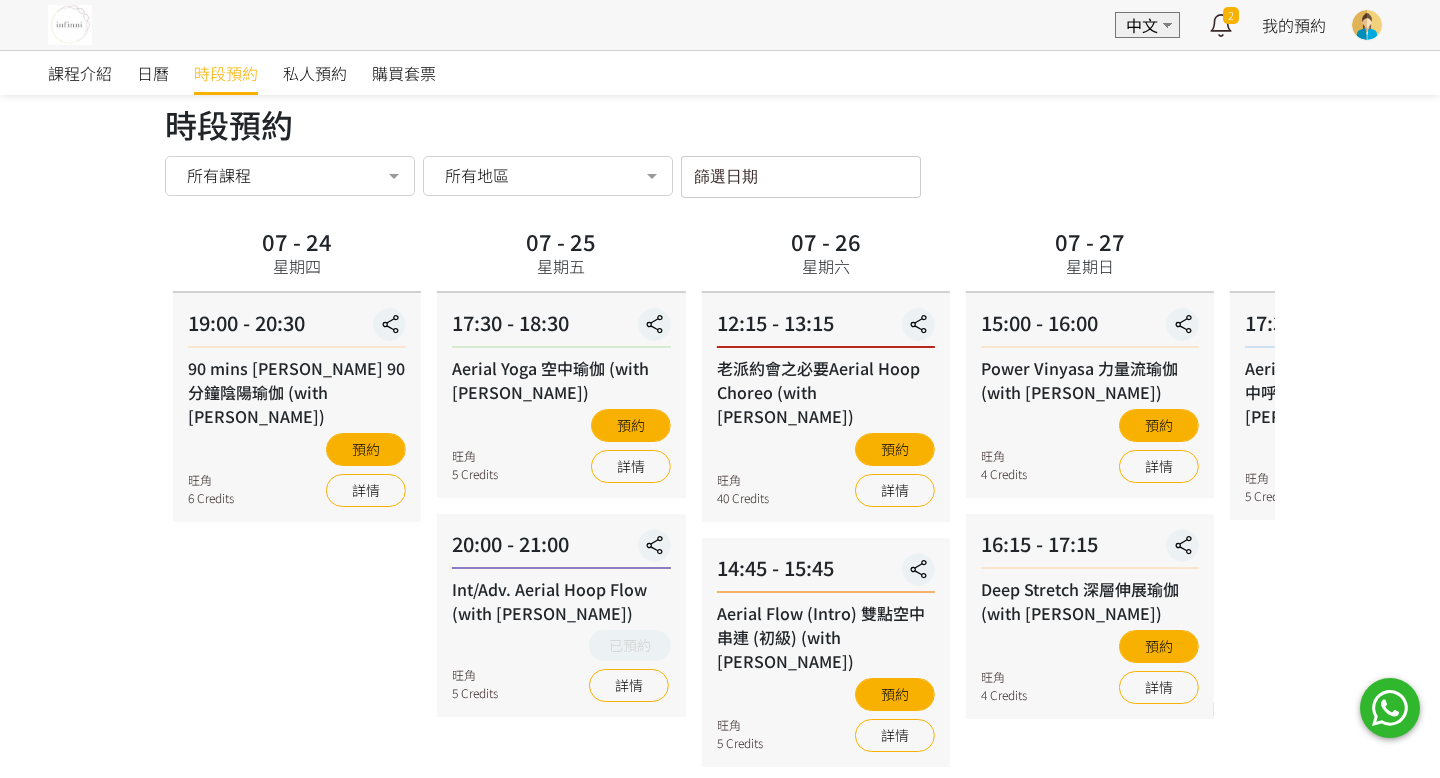 drag, startPoint x: 1226, startPoint y: 576, endPoint x: 1149, endPoint y: 582, distance: 77.23341 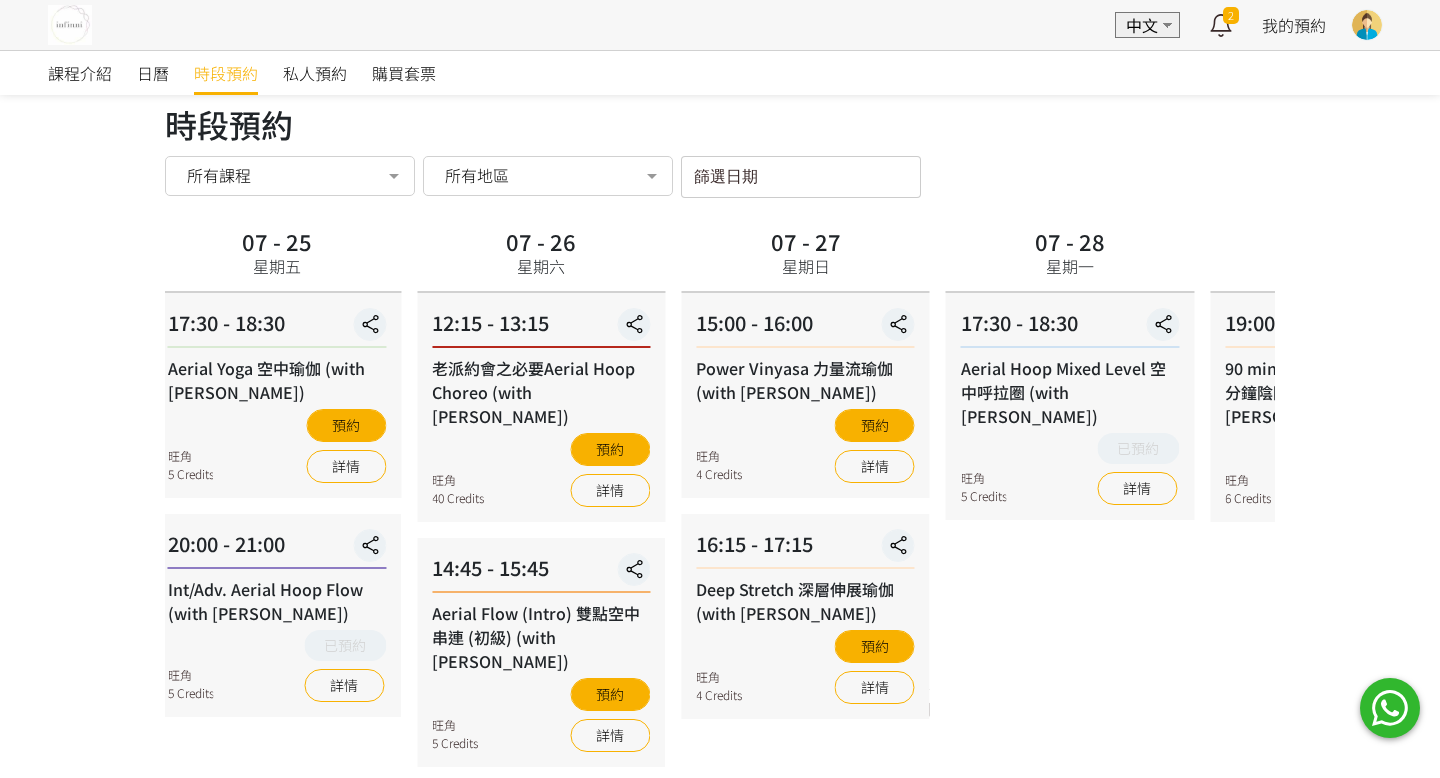 click on "16:15 - 17:15
Deep Stretch 深層伸展瑜伽 (with Jessica)
旺角
4 Credits
預約
詳情" at bounding box center [805, 616] 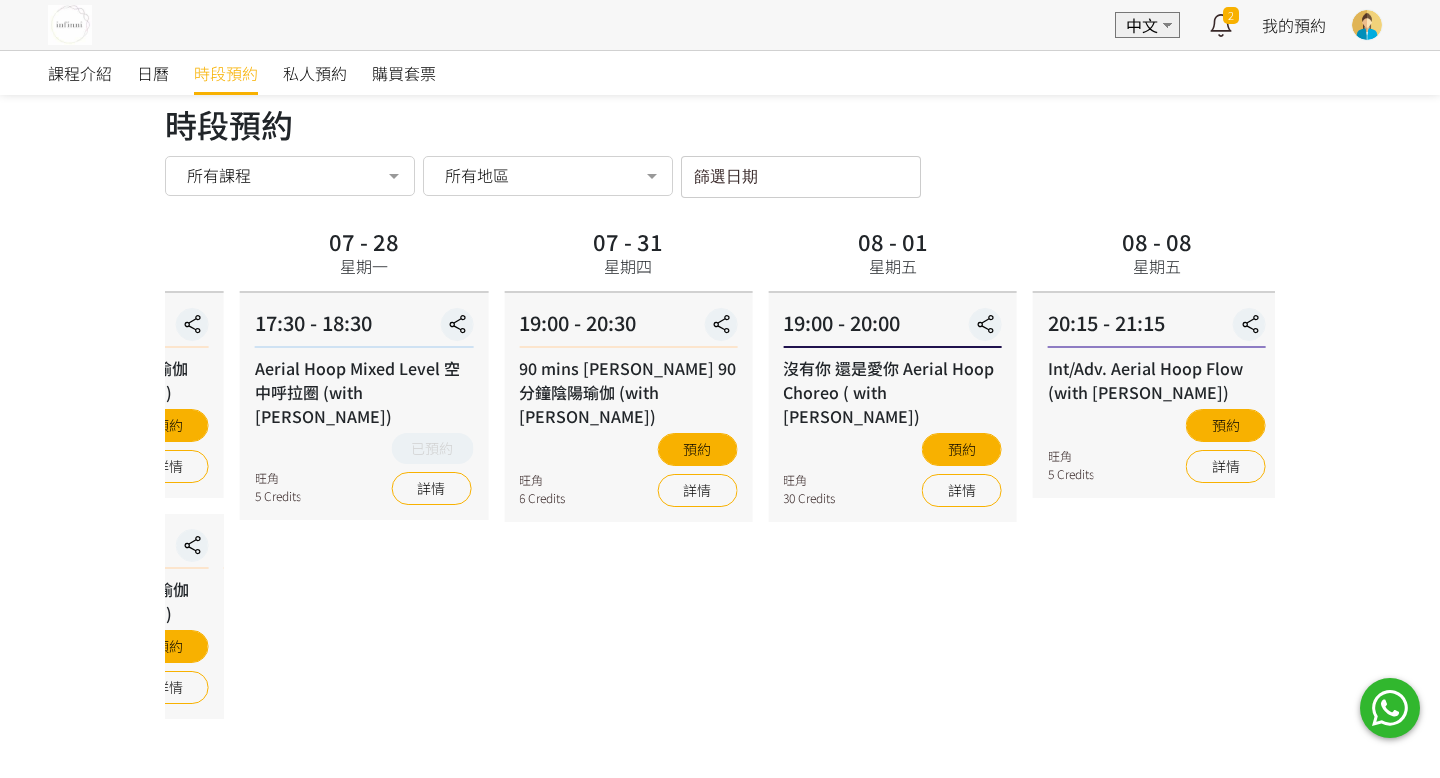 click on "07 -
28
星期一
17:30 - 18:30
Aerial Hoop Mixed Level 空中呼拉圈 (with Maureen)
旺角
5 Credits
已預約
詳情" at bounding box center [364, 714] 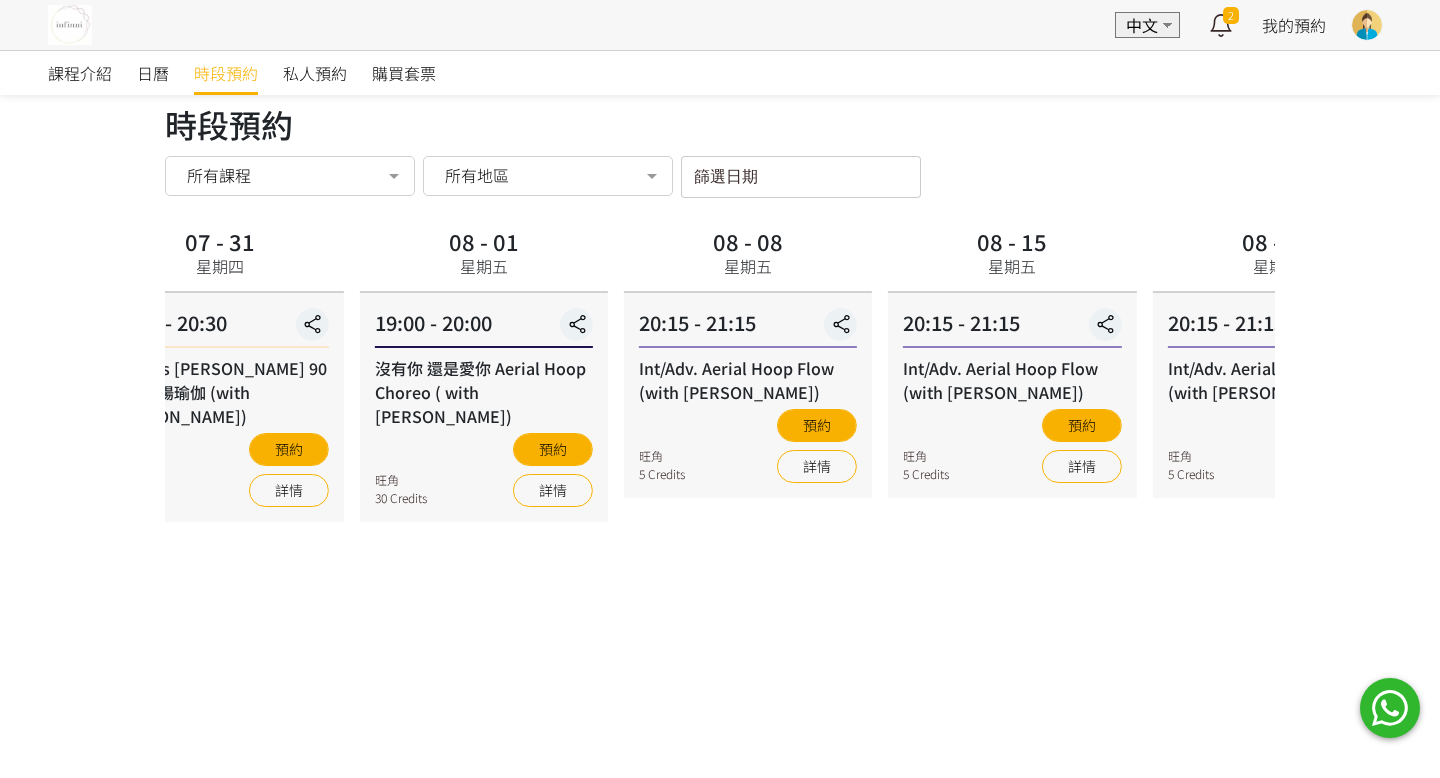 click on "08 -
08
星期五
20:15 - 21:15
Int/Adv. Aerial Hoop Flow (with Maureen)
旺角
5 Credits
預約
詳情" at bounding box center (748, 714) 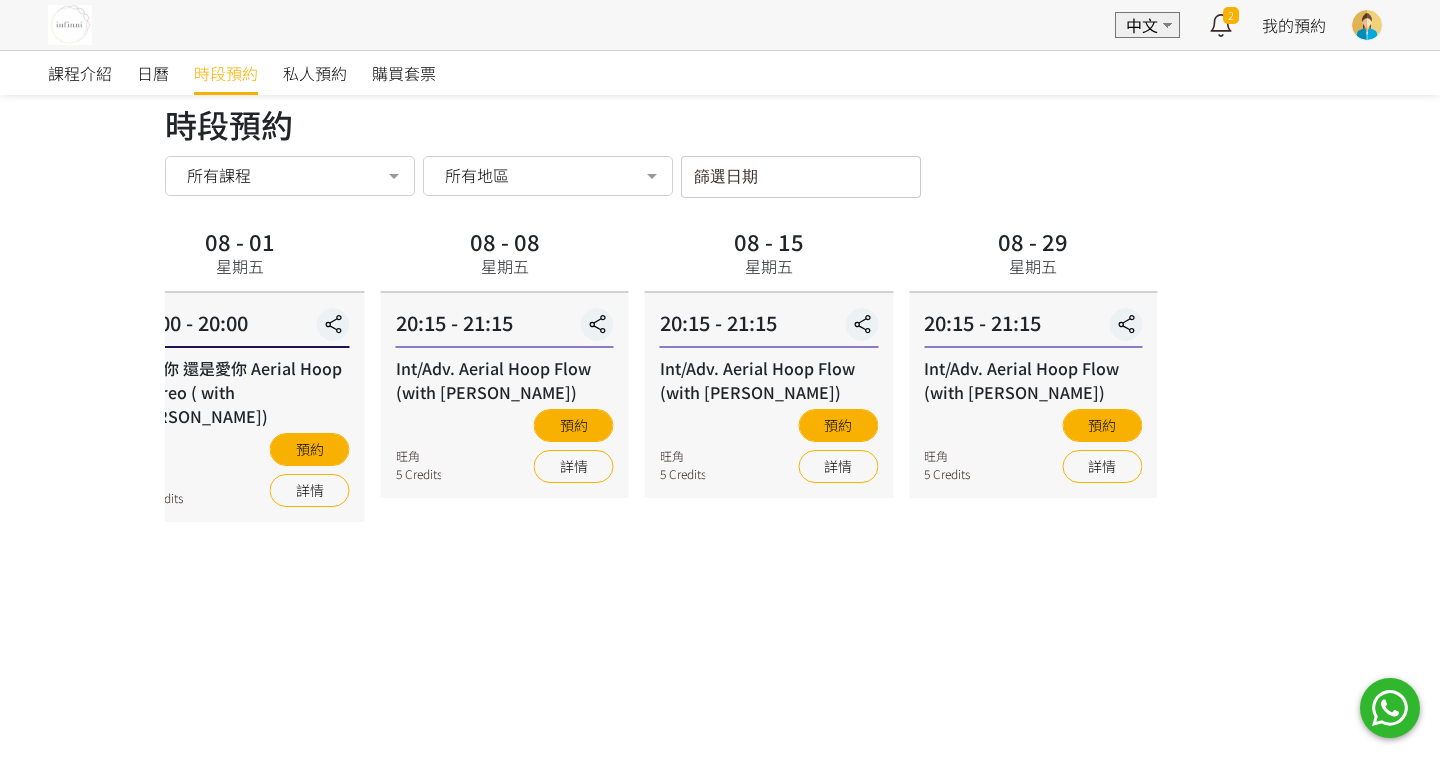 click on "08 -
15
星期五
20:15 - 21:15
Int/Adv. Aerial Hoop Flow (with Maureen)
旺角
5 Credits
預約
詳情" at bounding box center (769, 714) 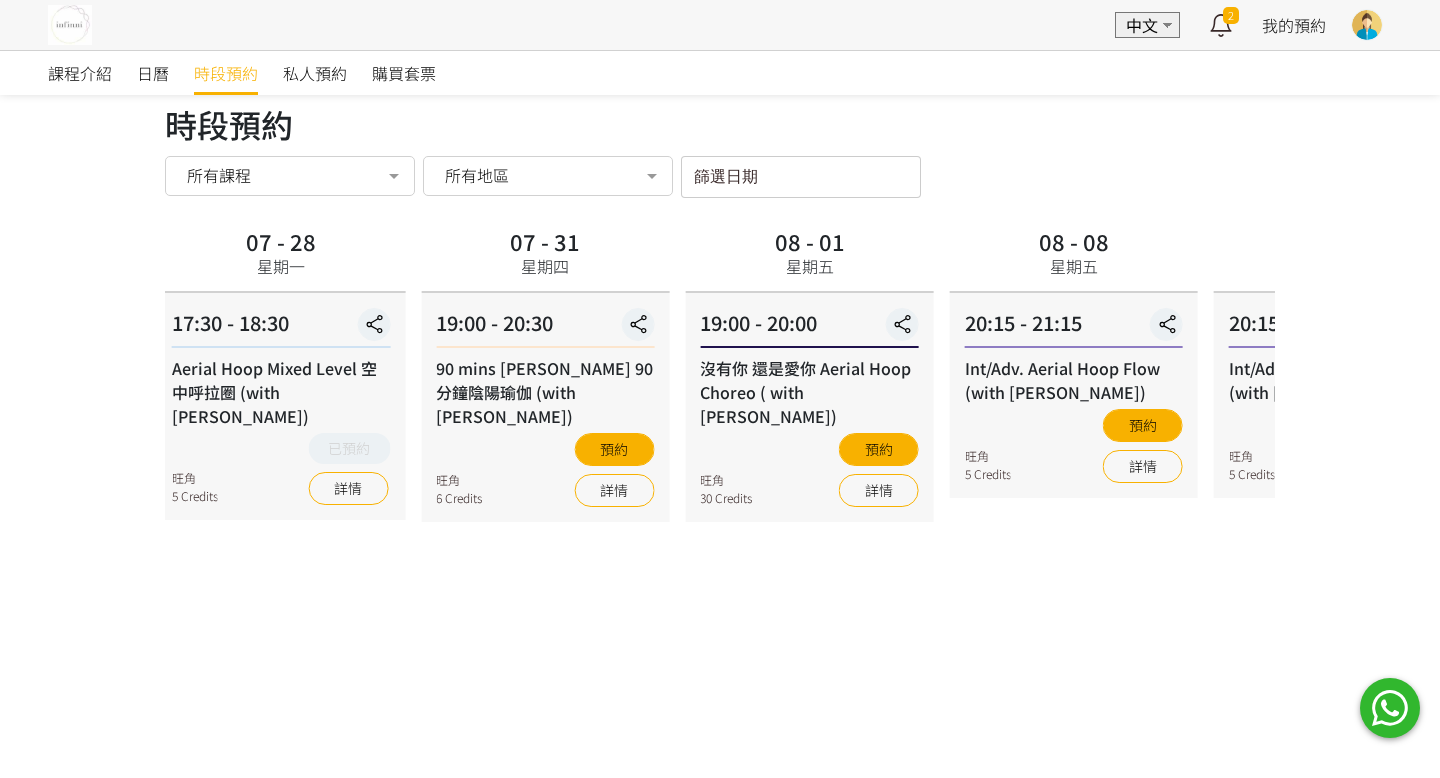 click on "08 -
08
星期五
20:15 - 21:15
Int/Adv. Aerial Hoop Flow (with Maureen)
旺角
5 Credits
預約
詳情" at bounding box center (1074, 714) 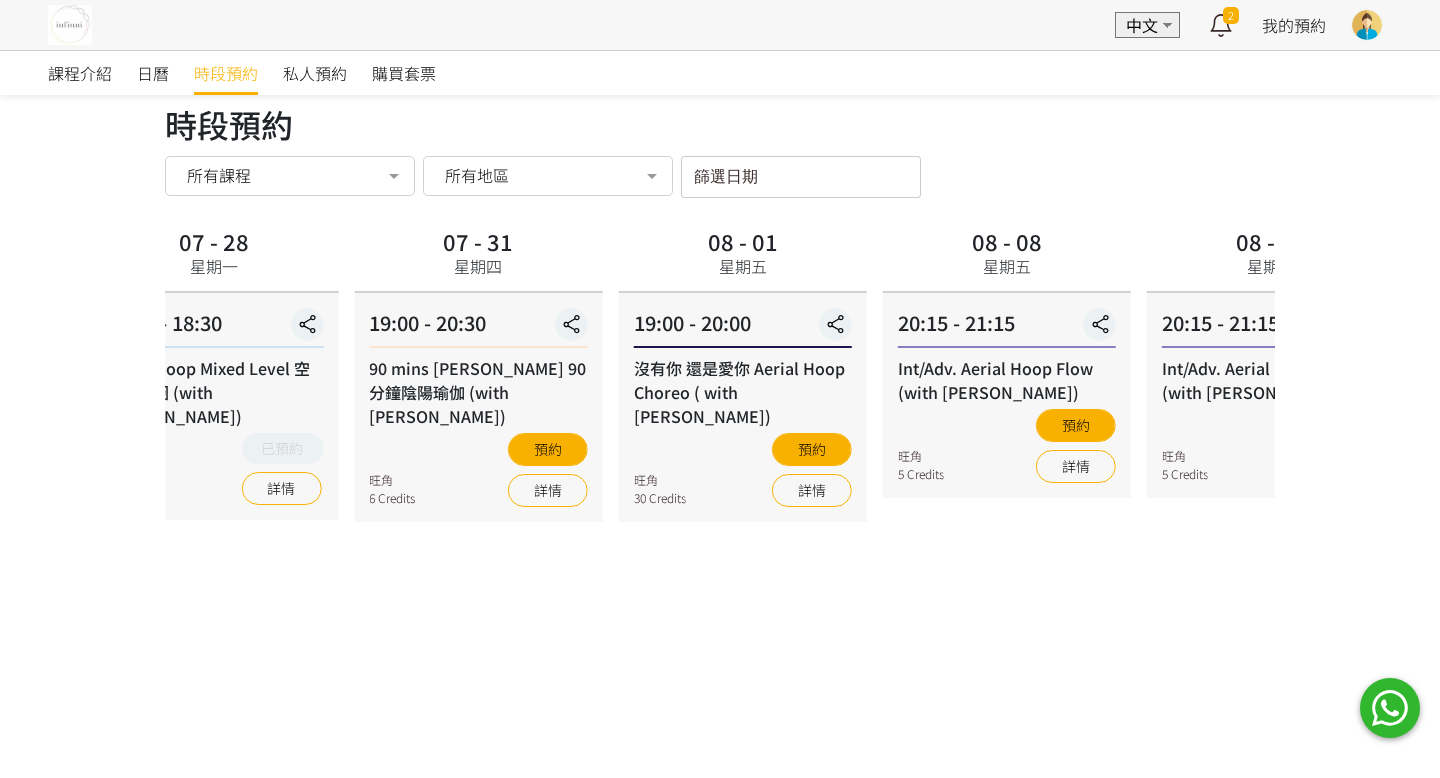 click on "07 -
31
星期四
19:00 - 20:30
90 mins Yin Yang 90 分鐘陰陽瑜伽 (with Joyce)
旺角
6 Credits
預約
詳情" at bounding box center (478, 714) 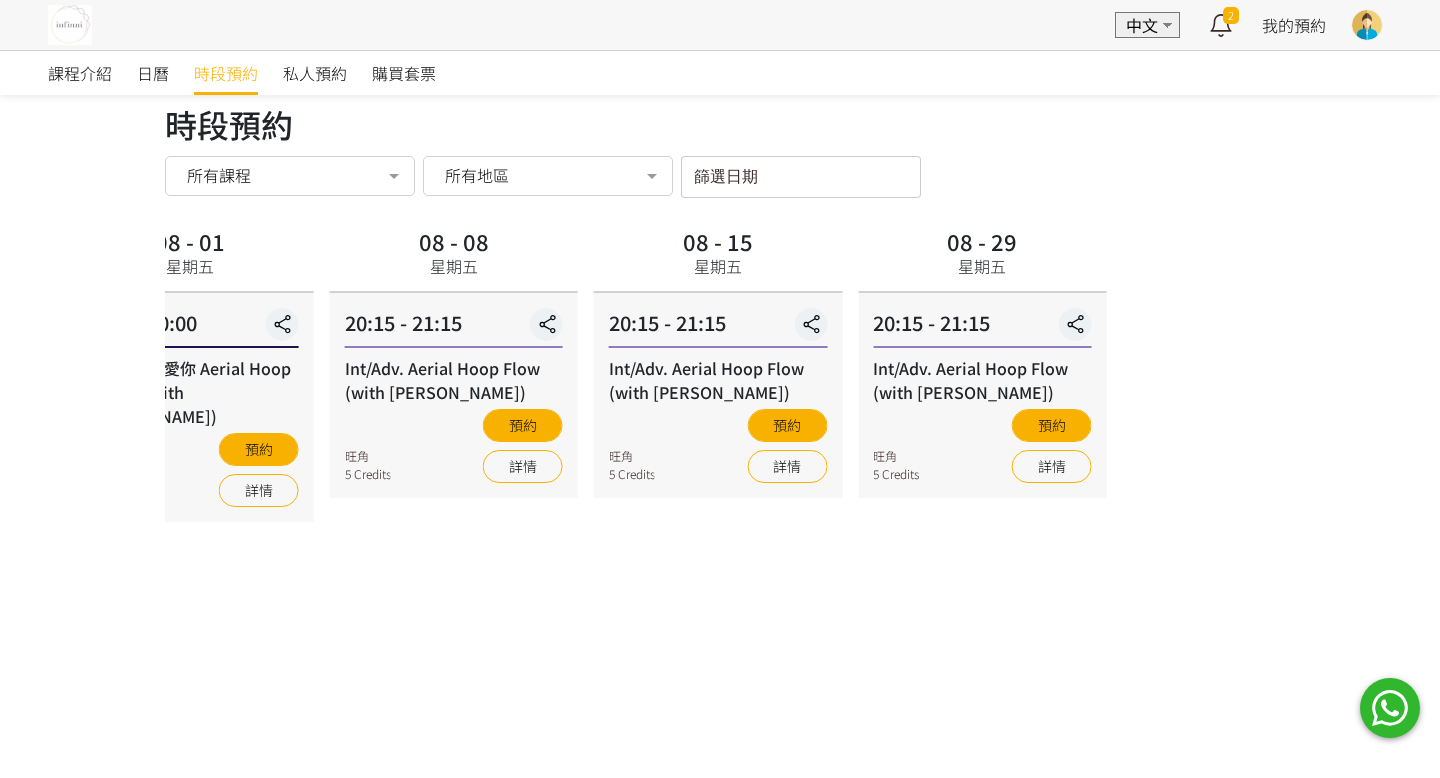 click on "07 -
18
今天
20:00 - 21:00
Int/Adv. Aerial Hoop Flow (with Maureen)
旺角
5 Credits
已預約
詳情
07 -
19
星期六
12:15 - 13:15
Private 1-1 promotion
旺角
15 Credits
已滿
詳情
14:45 - 15:45
Aerial Flow (Intro) 雙點空中串連 (初級) (with Anton)
旺角
5 Credits
預約
詳情
16:00 - 17:30
90-mins Wheel Strengthening & Stretch (with Joyce)
旺角
6 Credits
預約
詳情
18:00 - 19:30" at bounding box center (-2030, 714) 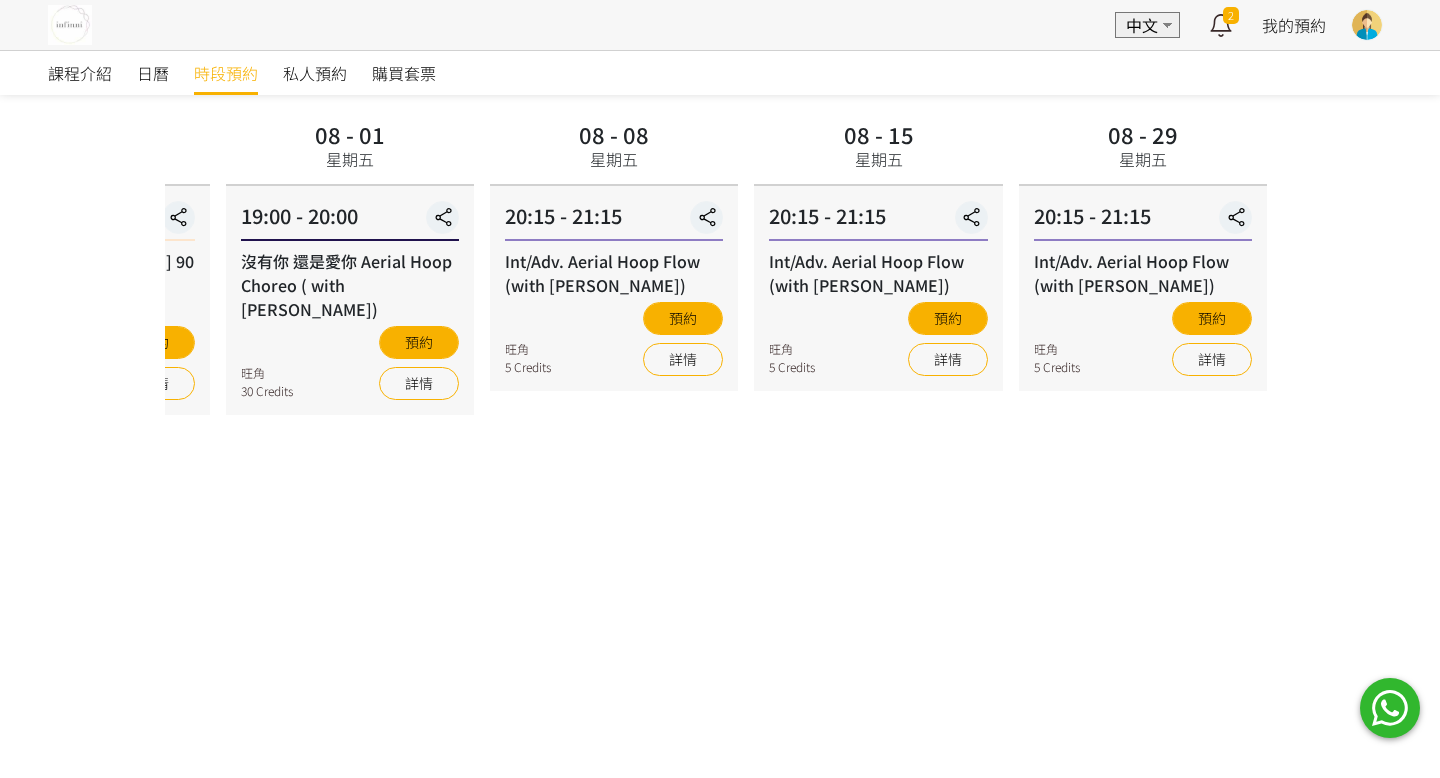 scroll, scrollTop: 143, scrollLeft: 0, axis: vertical 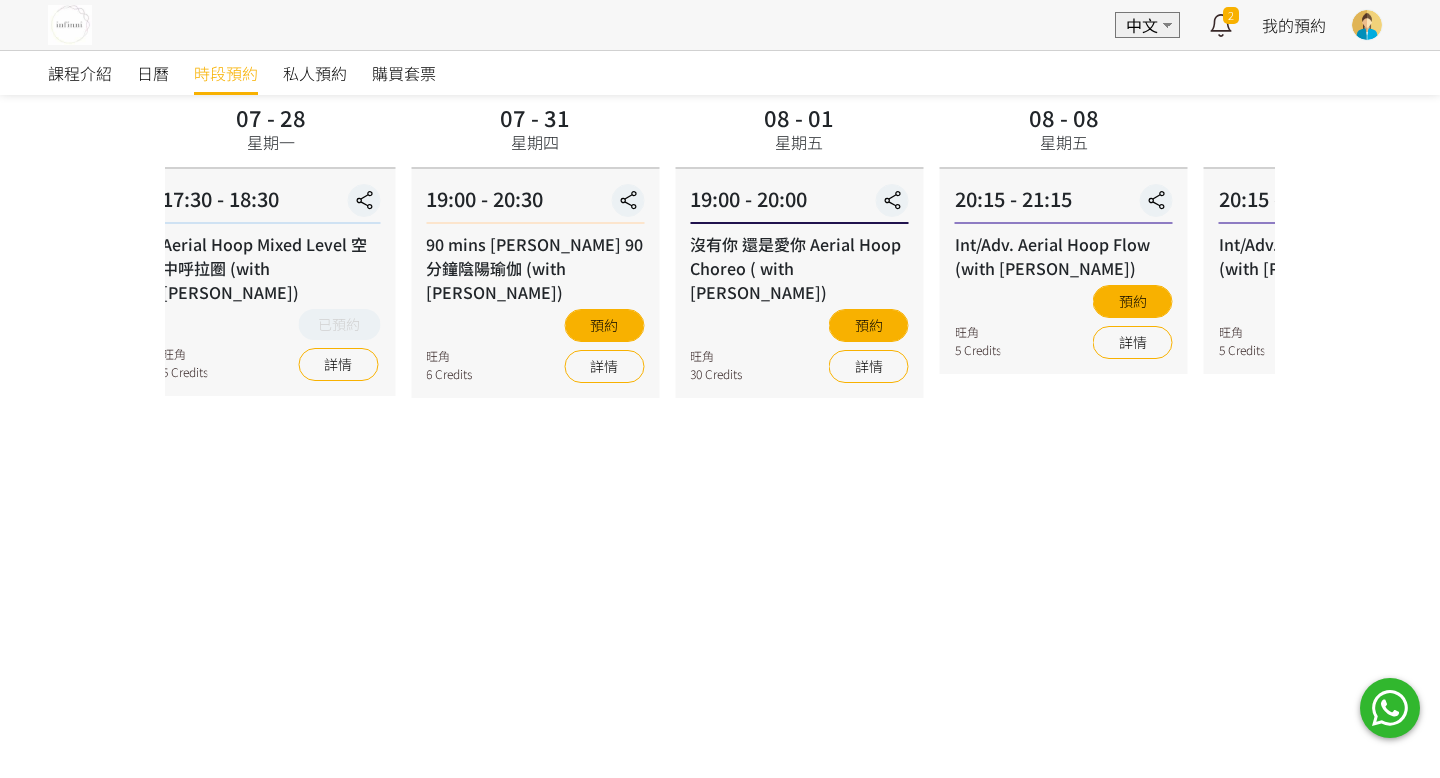 click on "08 -
01
星期五
19:00 - 20:00
沒有你 還是愛你 Aerial Hoop Choreo ( with Maureen)
旺角
30 Credits
預約
詳情" at bounding box center (799, 590) 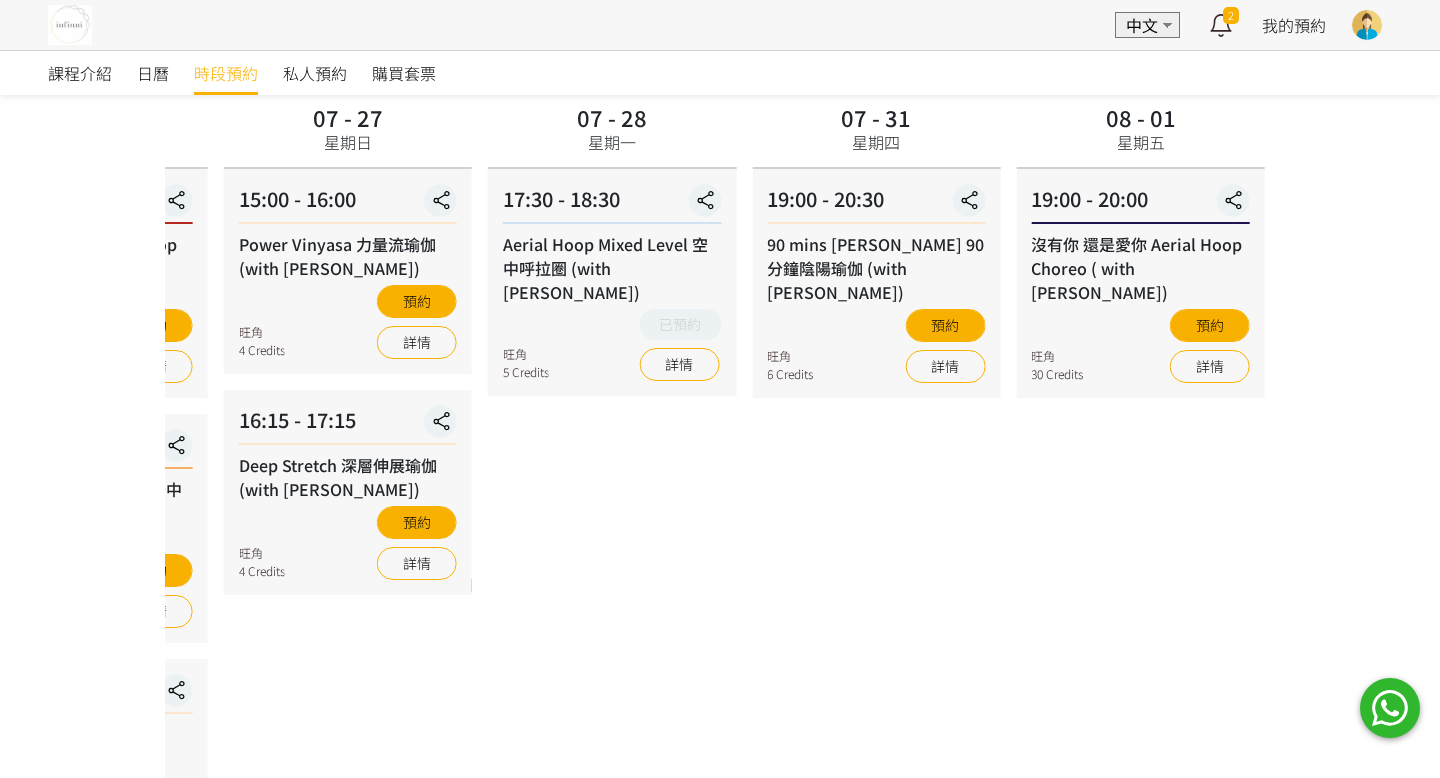 click on "07 -
28
星期一
17:30 - 18:30
Aerial Hoop Mixed Level 空中呼拉圈 (with Maureen)
旺角
5 Credits
已預約
詳情" at bounding box center [612, 590] 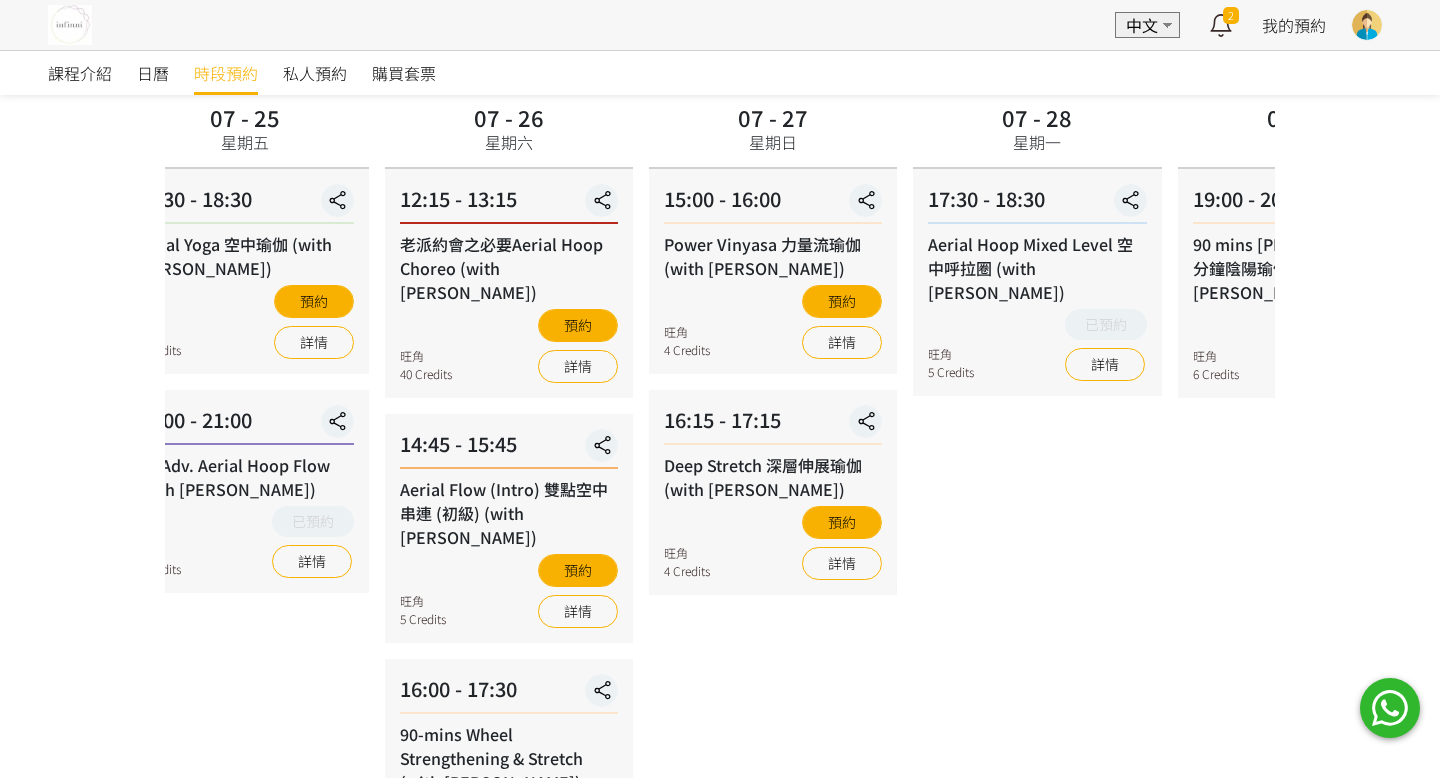 click on "07 -
28
星期一
17:30 - 18:30
Aerial Hoop Mixed Level 空中呼拉圈 (with Maureen)
旺角
5 Credits
已預約
詳情" at bounding box center (1037, 590) 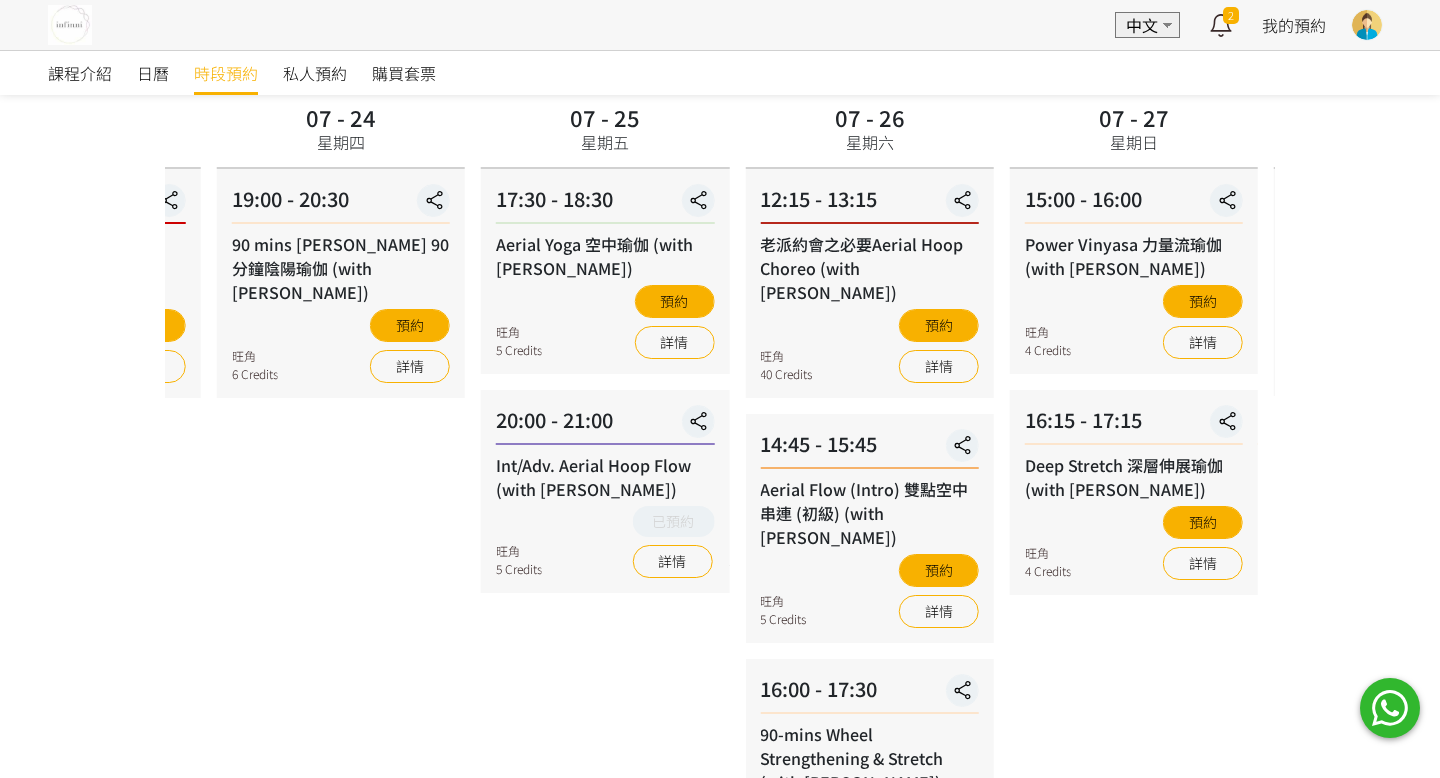 click on "課程介紹   日曆   時段預約   私人預約   購買套票
時段預約
時段預約
所有課程         所有課程   Int/Adv. Aerial Hoop Flow (with Maureen)   Private 1-1 promotion   Aerial Flow (Intro) 雙點空中串連 (初級) (with Anton)   90-mins Wheel Strengthening & Stretch (with Joyce)   來自天堂的魔鬼 Mini Hoop Workshop (with Maureen)   Power Vinyasa 力量流瑜伽 (with Jessica)   Deep Stretch 深層伸展瑜伽 (with Jessica)   90-min Aerial Hoop Conditioning (with Joyce Ho)   90 mins Yin Yang 90 分鐘陰陽瑜伽 (with Joyce)   Aerial Yoga 空中瑜伽 (with Jacqueline)   老派約會之必要Aerial Hoop Choreo (with Maureen)   Aerial Hoop Mixed Level 空中呼拉圈 (with Maureen)   沒有你 還是愛你 Aerial Hoop Choreo ( with Maureen)     No elements found. Consider changing the search query.   List is empty.                  所有地區         所有地區   西洋菜南街101號金德行13B       List is empty." at bounding box center [720, 551] 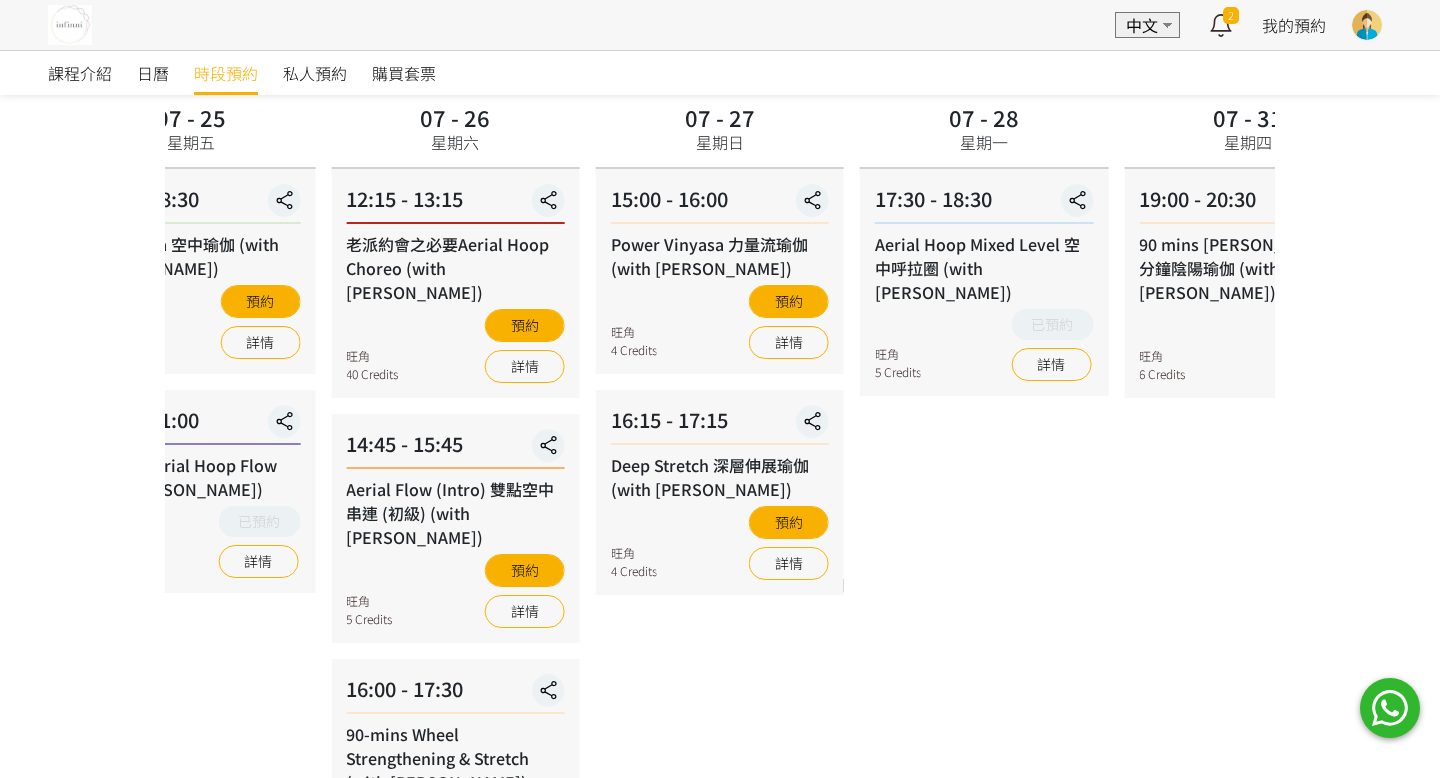 click on "07 -
25
星期五
17:30 - 18:30
Aerial Yoga 空中瑜伽 (with Jacqueline)
旺角
5 Credits
預約
詳情
20:00 - 21:00
Int/Adv. Aerial Hoop Flow (with Maureen)
旺角
5 Credits
已預約
詳情" at bounding box center (191, 590) 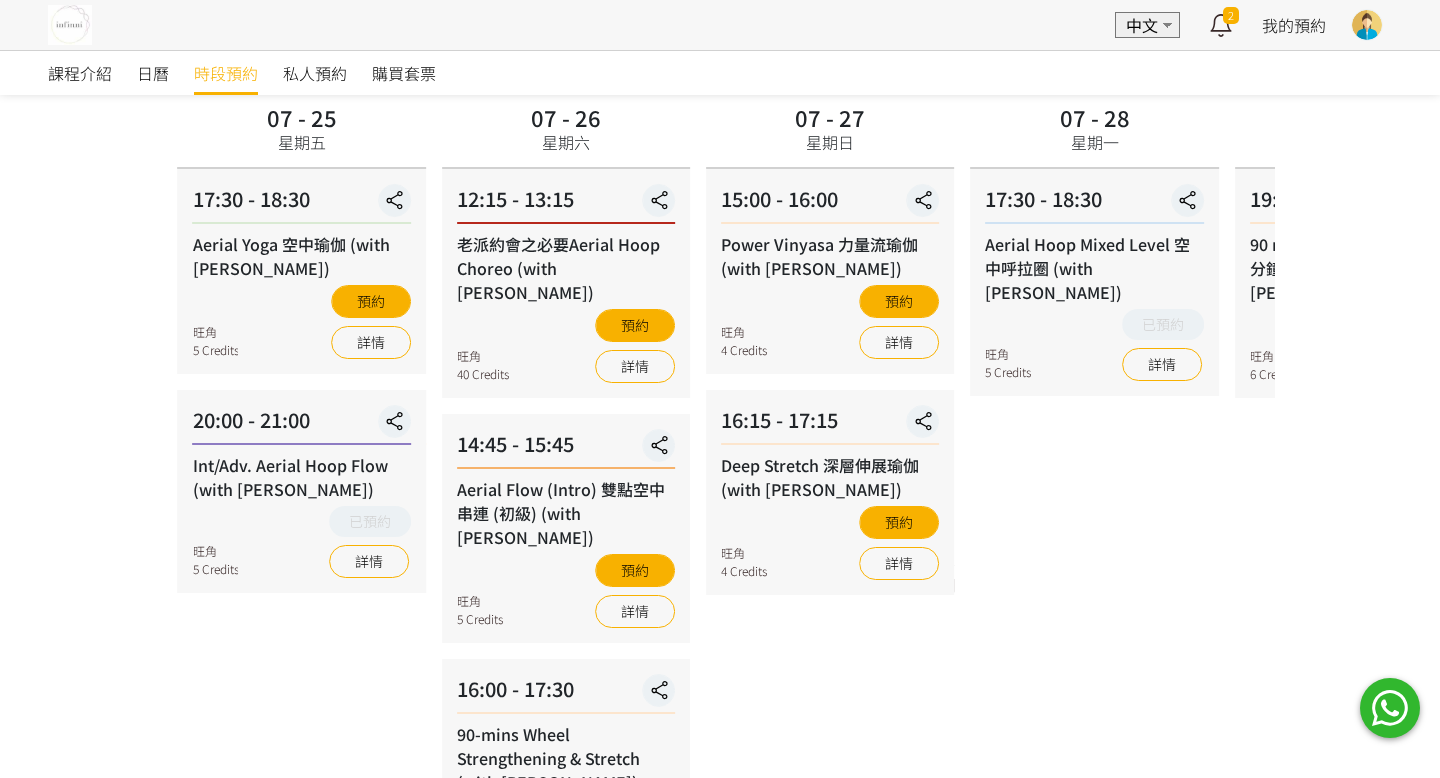 click on "07 -
28
星期一
17:30 - 18:30
Aerial Hoop Mixed Level 空中呼拉圈 (with Maureen)
旺角
5 Credits
已預約
詳情" at bounding box center [1094, 590] 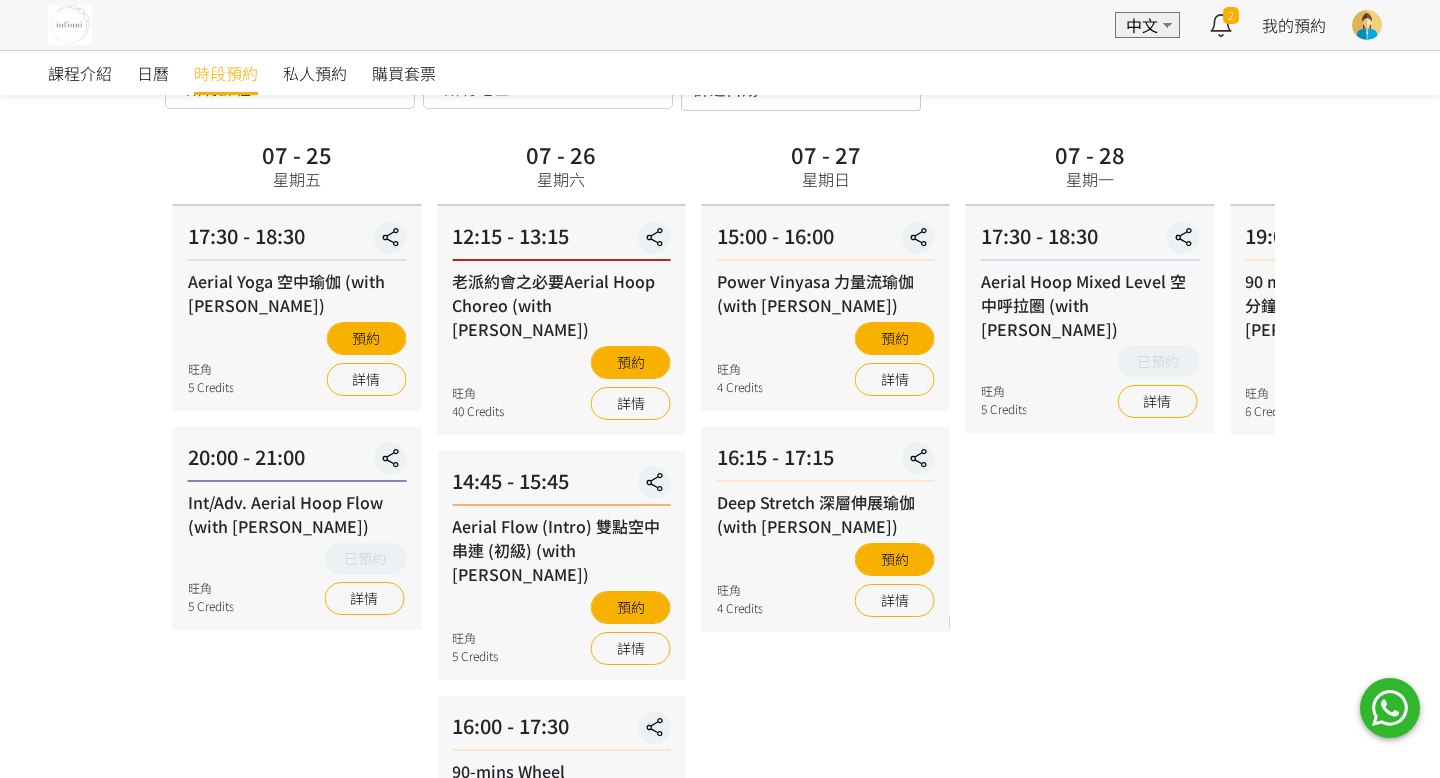 scroll, scrollTop: 105, scrollLeft: 0, axis: vertical 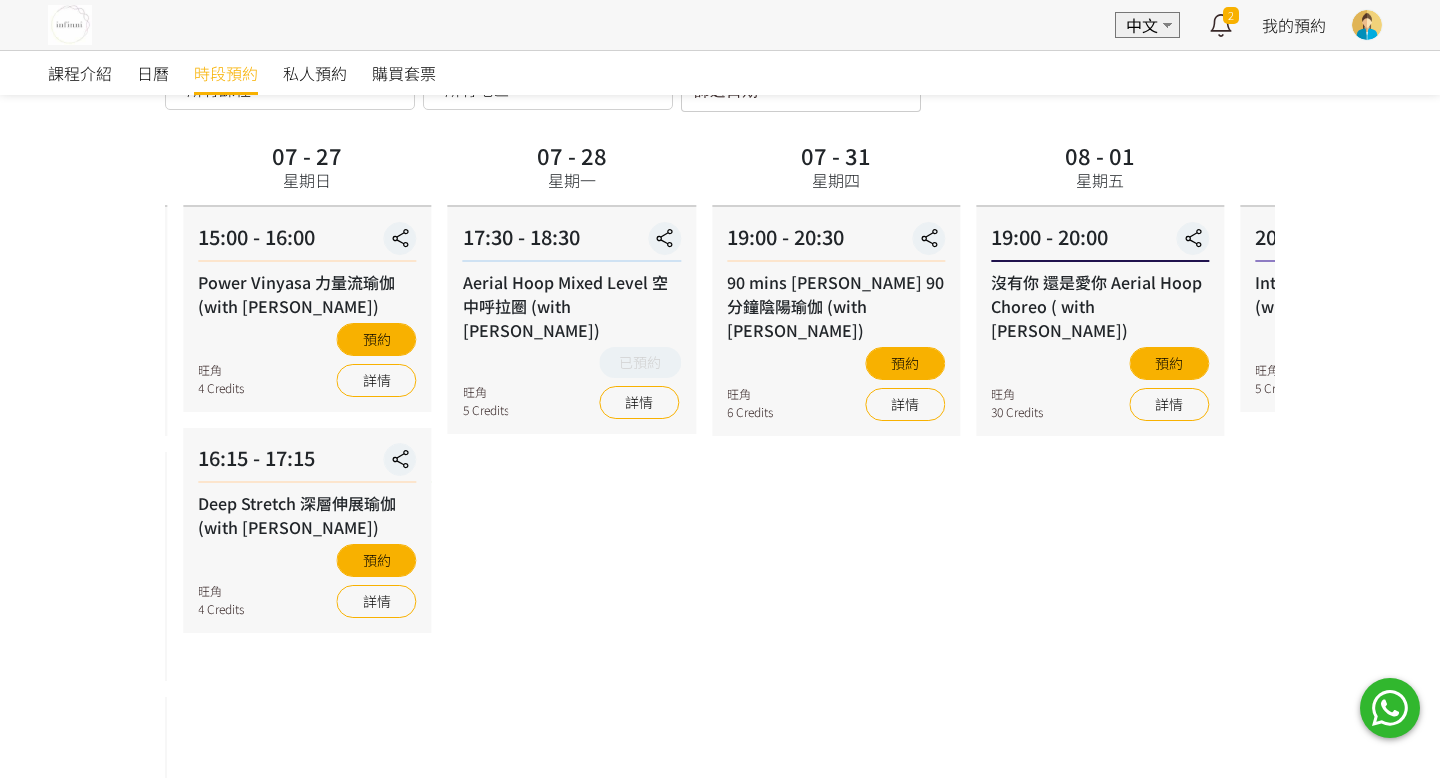 click on "07 -
28
星期一
17:30 - 18:30
Aerial Hoop Mixed Level 空中呼拉圈 (with Maureen)
旺角
5 Credits
已預約
詳情" at bounding box center (572, 628) 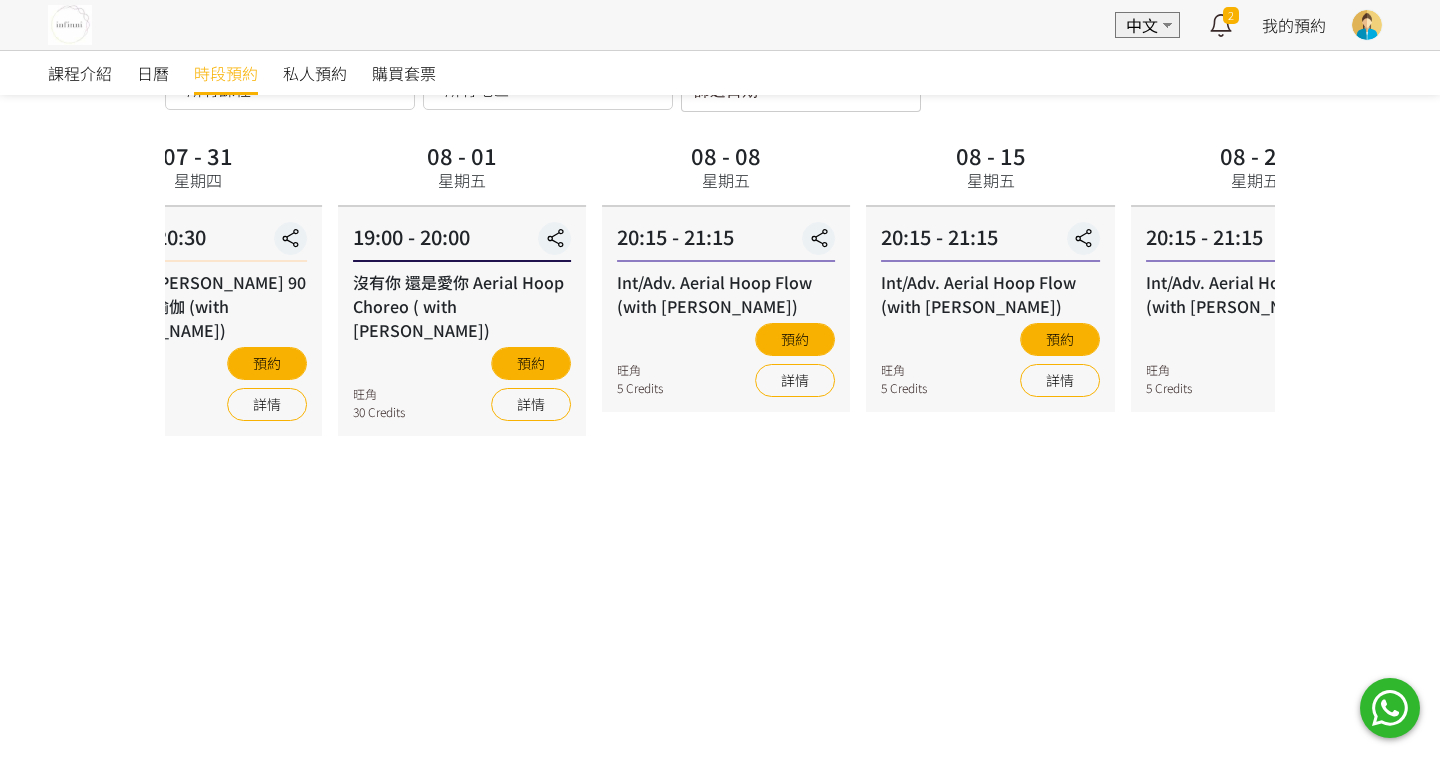 click on "07 -
31
星期四
19:00 - 20:30
90 mins Yin Yang 90 分鐘陰陽瑜伽 (with Joyce)
旺角
6 Credits
預約
詳情" at bounding box center (198, 628) 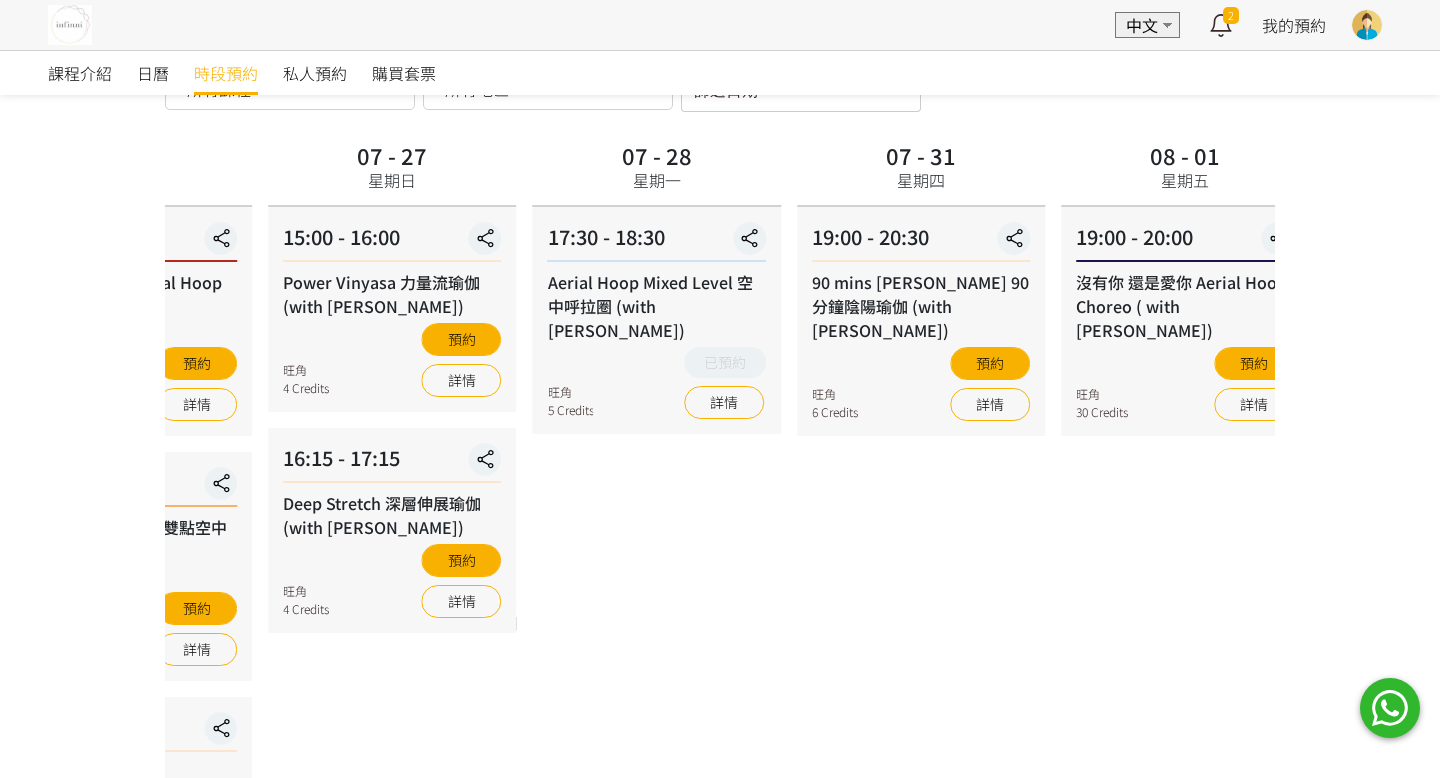 click on "07 -
31
星期四
19:00 - 20:30
90 mins Yin Yang 90 分鐘陰陽瑜伽 (with Joyce)
旺角
6 Credits
預約
詳情" at bounding box center (921, 628) 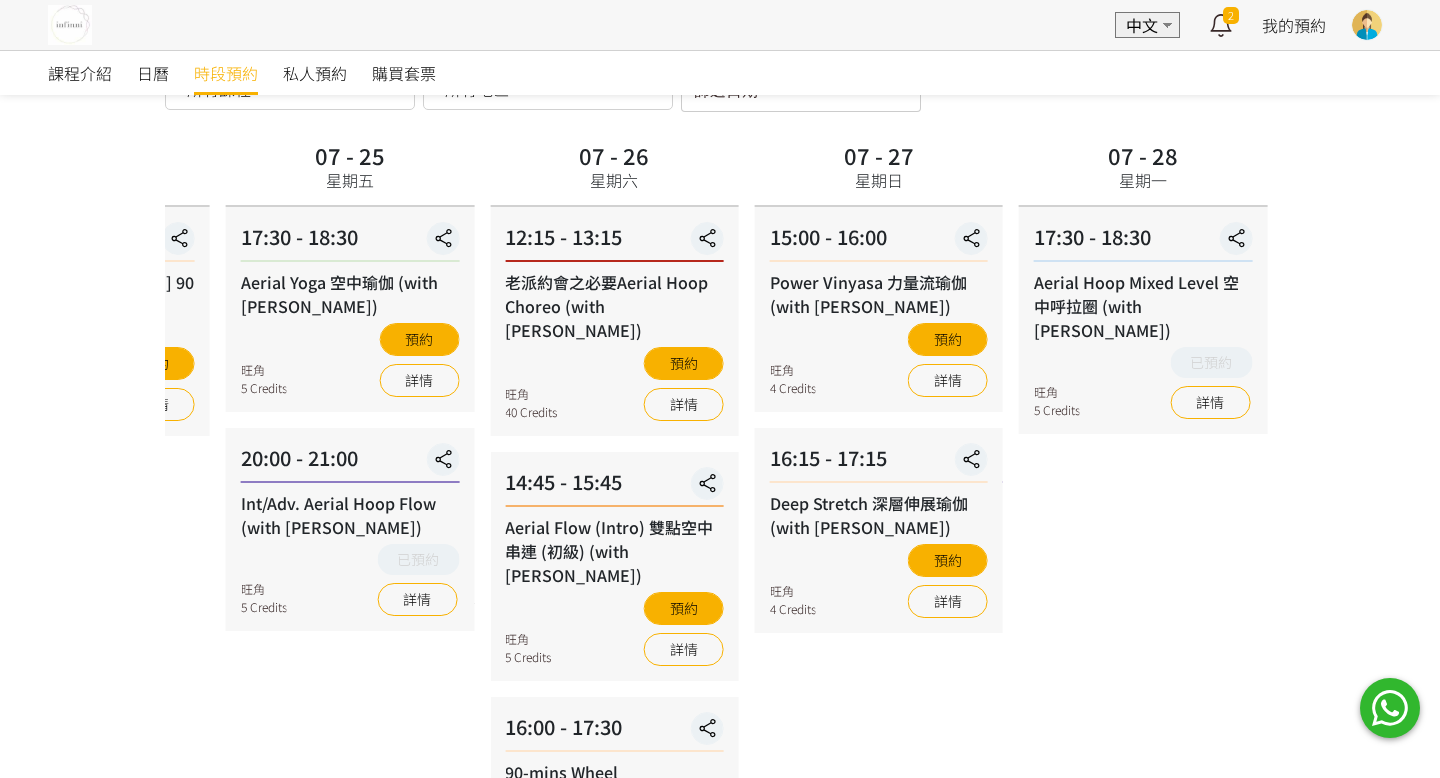 click on "07 -
28
星期一
17:30 - 18:30
Aerial Hoop Mixed Level 空中呼拉圈 (with Maureen)
旺角
5 Credits
已預約
詳情" at bounding box center (1143, 628) 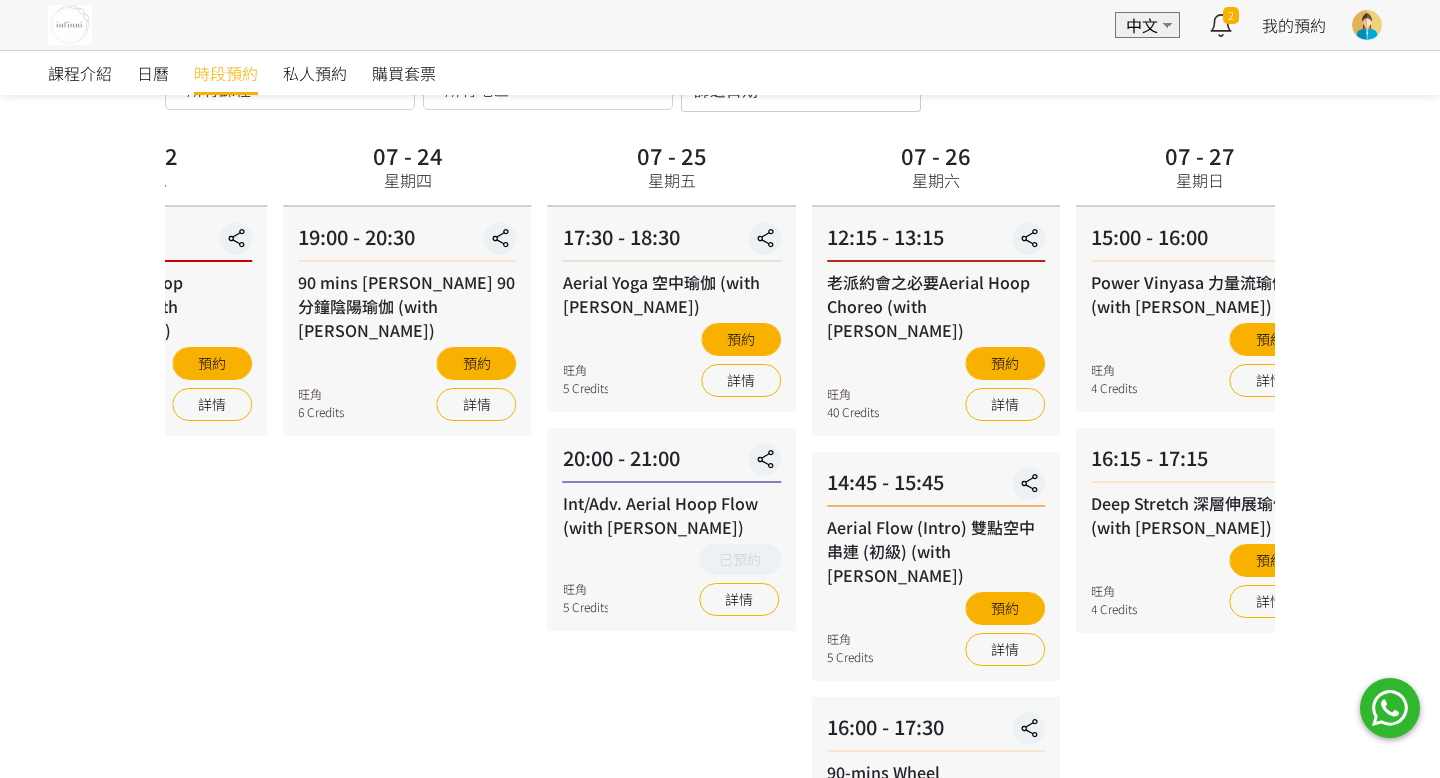click on "課程介紹   日曆   時段預約   私人預約   購買套票
時段預約
時段預約
所有課程         所有課程   Int/Adv. Aerial Hoop Flow (with Maureen)   Private 1-1 promotion   Aerial Flow (Intro) 雙點空中串連 (初級) (with Anton)   90-mins Wheel Strengthening & Stretch (with Joyce)   來自天堂的魔鬼 Mini Hoop Workshop (with Maureen)   Power Vinyasa 力量流瑜伽 (with Jessica)   Deep Stretch 深層伸展瑜伽 (with Jessica)   90-min Aerial Hoop Conditioning (with Joyce Ho)   90 mins Yin Yang 90 分鐘陰陽瑜伽 (with Joyce)   Aerial Yoga 空中瑜伽 (with Jacqueline)   老派約會之必要Aerial Hoop Choreo (with Maureen)   Aerial Hoop Mixed Level 空中呼拉圈 (with Maureen)   沒有你 還是愛你 Aerial Hoop Choreo ( with Maureen)     No elements found. Consider changing the search query.   List is empty.                  所有地區         所有地區   西洋菜南街101號金德行13B       List is empty." at bounding box center [720, 589] 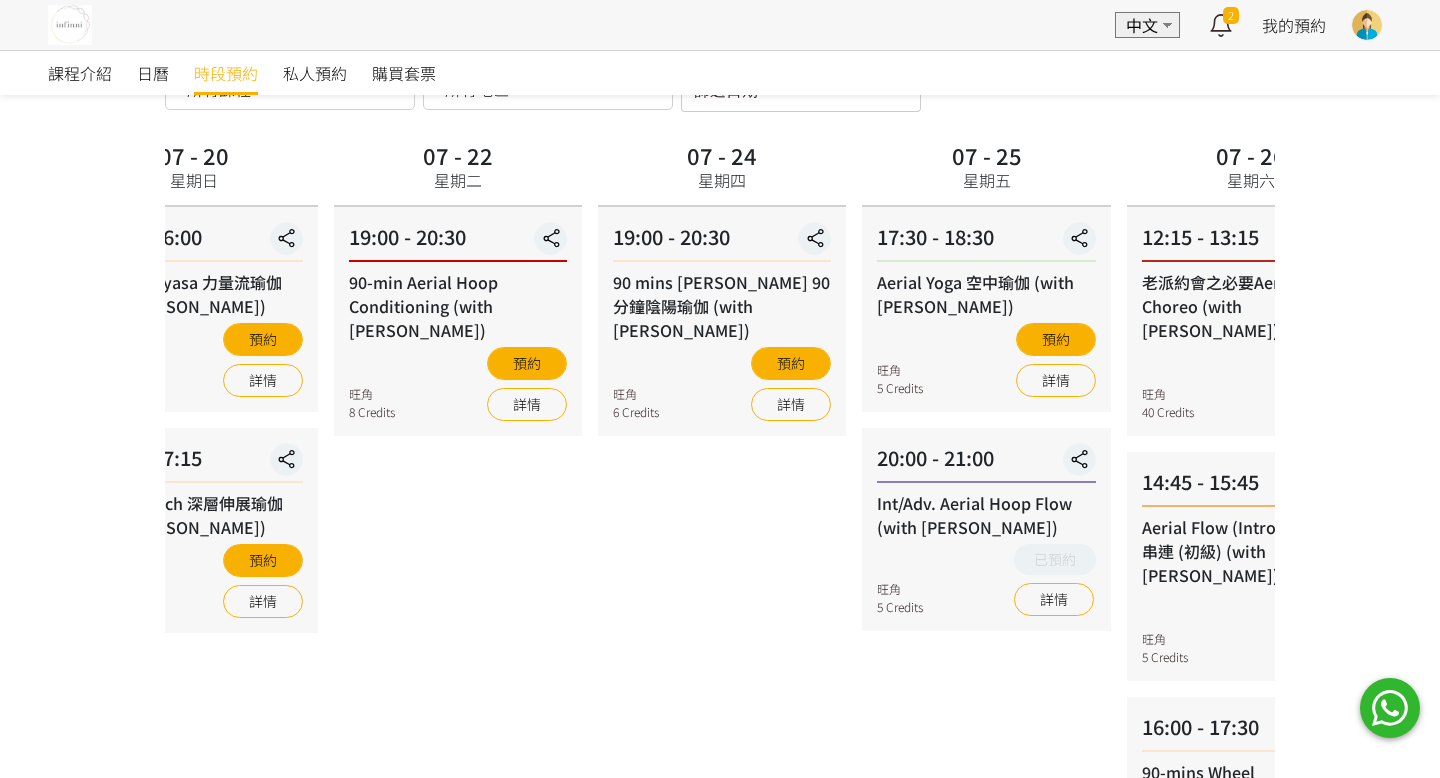 click on "07 -
24
星期四
19:00 - 20:30
90 mins Yin Yang 90 分鐘陰陽瑜伽 (with Joyce)
旺角
6 Credits
預約
詳情" at bounding box center (722, 628) 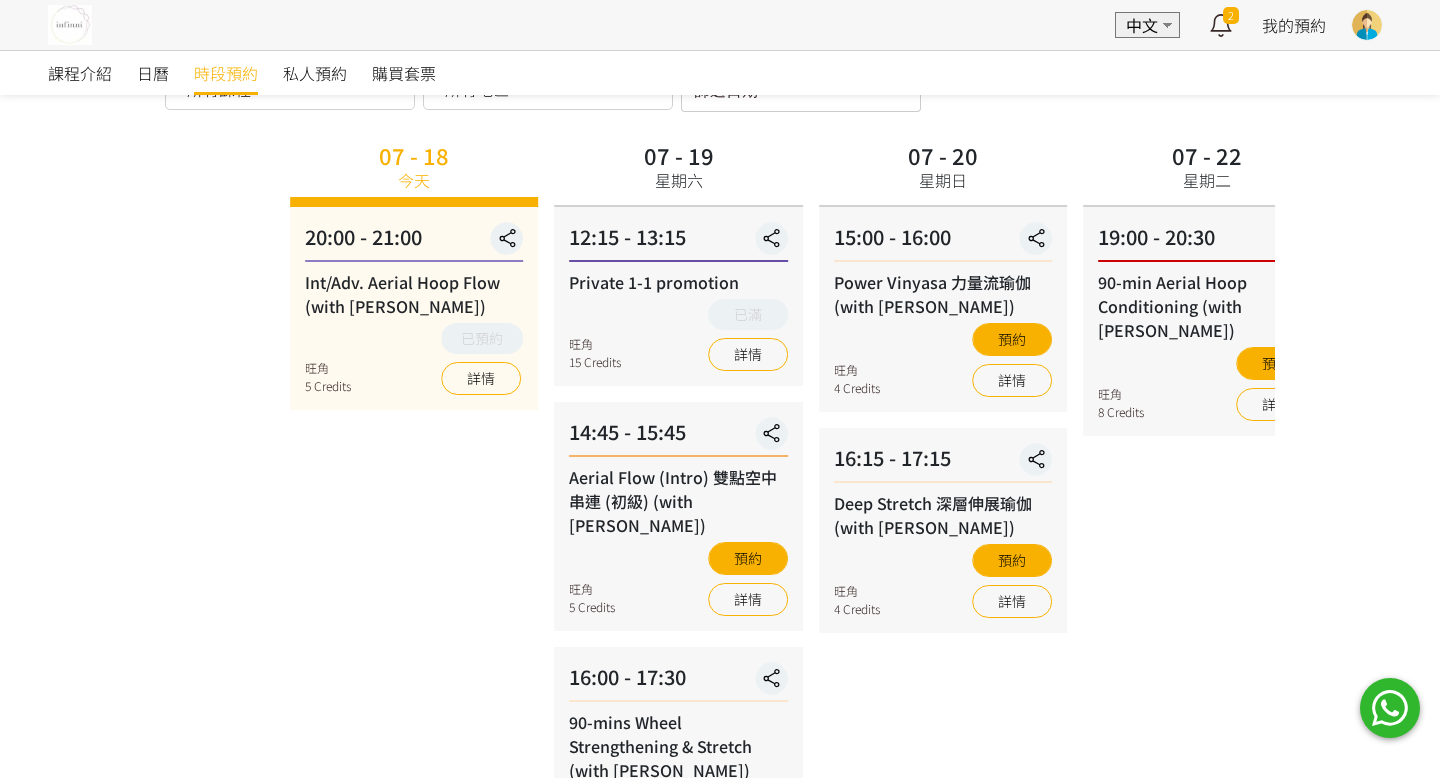 click on "課程介紹   日曆   時段預約   私人預約   購買套票
時段預約
時段預約
所有課程         所有課程   Int/Adv. Aerial Hoop Flow (with Maureen)   Private 1-1 promotion   Aerial Flow (Intro) 雙點空中串連 (初級) (with Anton)   90-mins Wheel Strengthening & Stretch (with Joyce)   來自天堂的魔鬼 Mini Hoop Workshop (with Maureen)   Power Vinyasa 力量流瑜伽 (with Jessica)   Deep Stretch 深層伸展瑜伽 (with Jessica)   90-min Aerial Hoop Conditioning (with Joyce Ho)   90 mins Yin Yang 90 分鐘陰陽瑜伽 (with Joyce)   Aerial Yoga 空中瑜伽 (with Jacqueline)   老派約會之必要Aerial Hoop Choreo (with Maureen)   Aerial Hoop Mixed Level 空中呼拉圈 (with Maureen)   沒有你 還是愛你 Aerial Hoop Choreo ( with Maureen)     No elements found. Consider changing the search query.   List is empty.                  所有地區         所有地區   西洋菜南街101號金德行13B       List is empty." at bounding box center (720, 589) 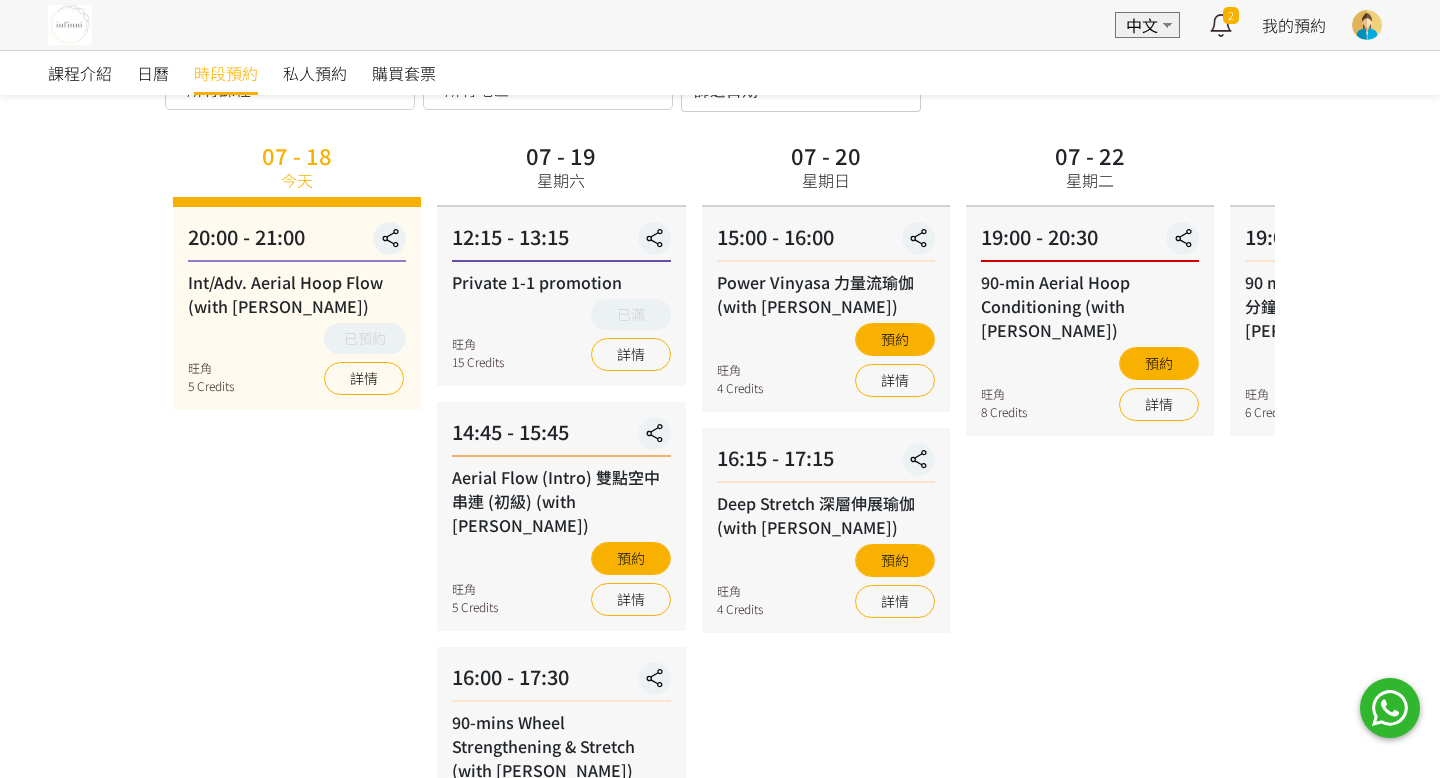 scroll, scrollTop: 0, scrollLeft: 0, axis: both 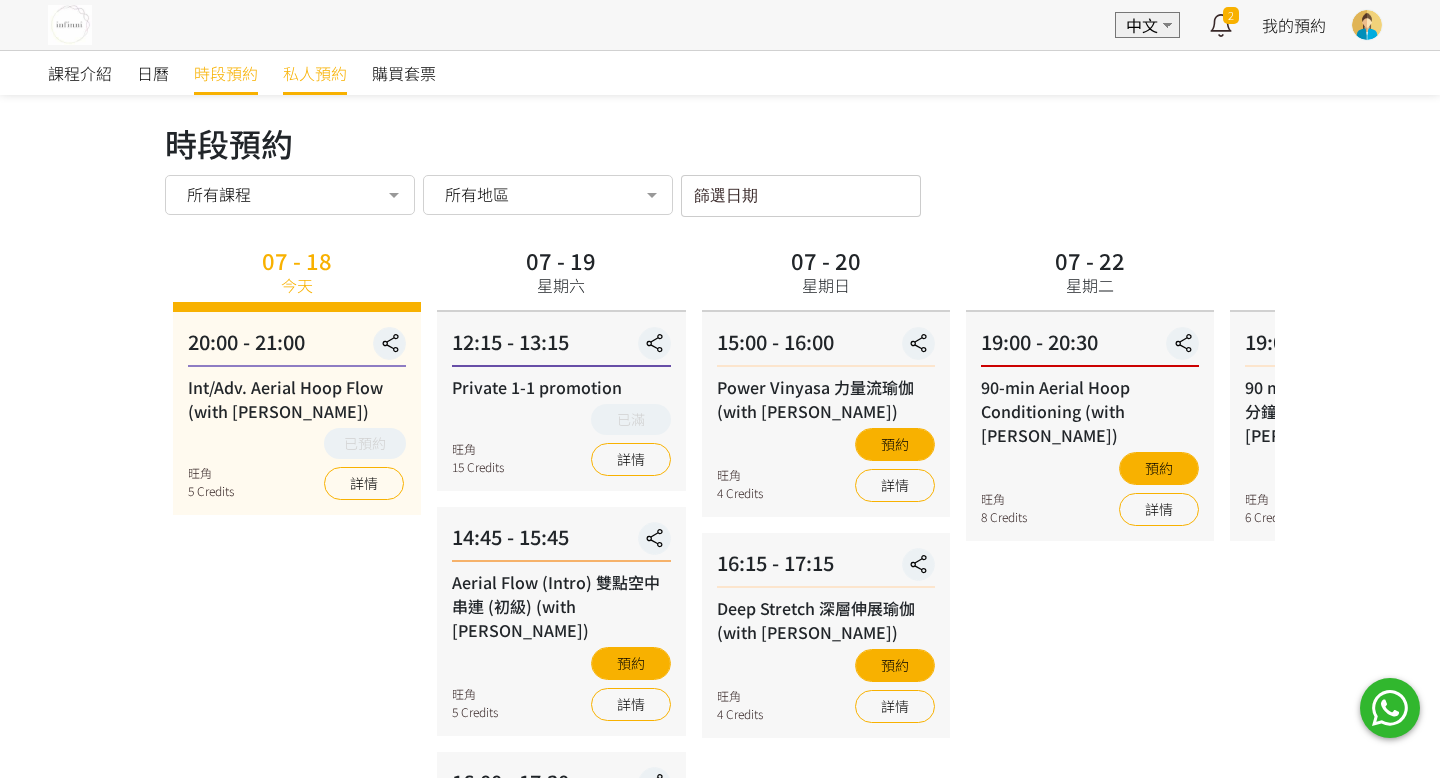 click on "私人預約" at bounding box center (315, 73) 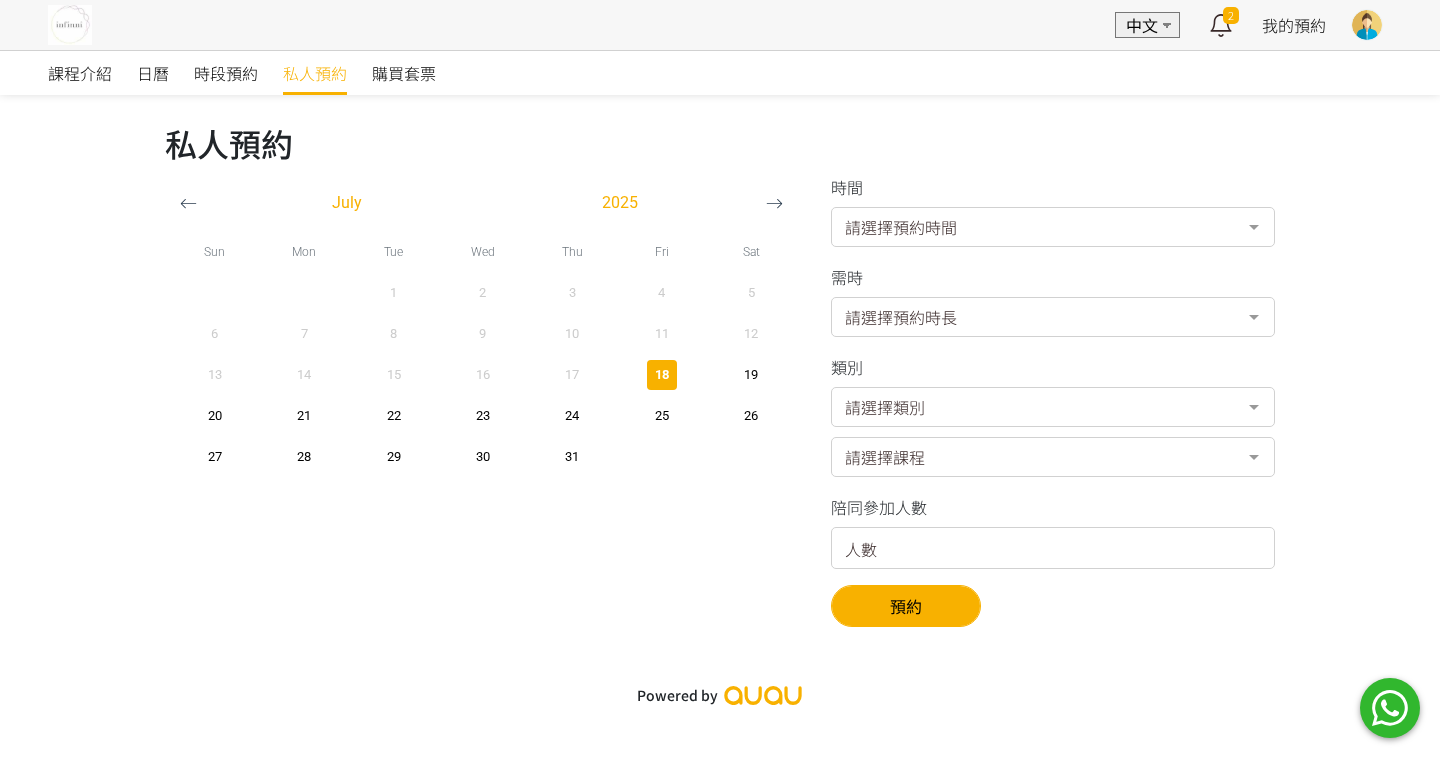 scroll, scrollTop: 0, scrollLeft: 0, axis: both 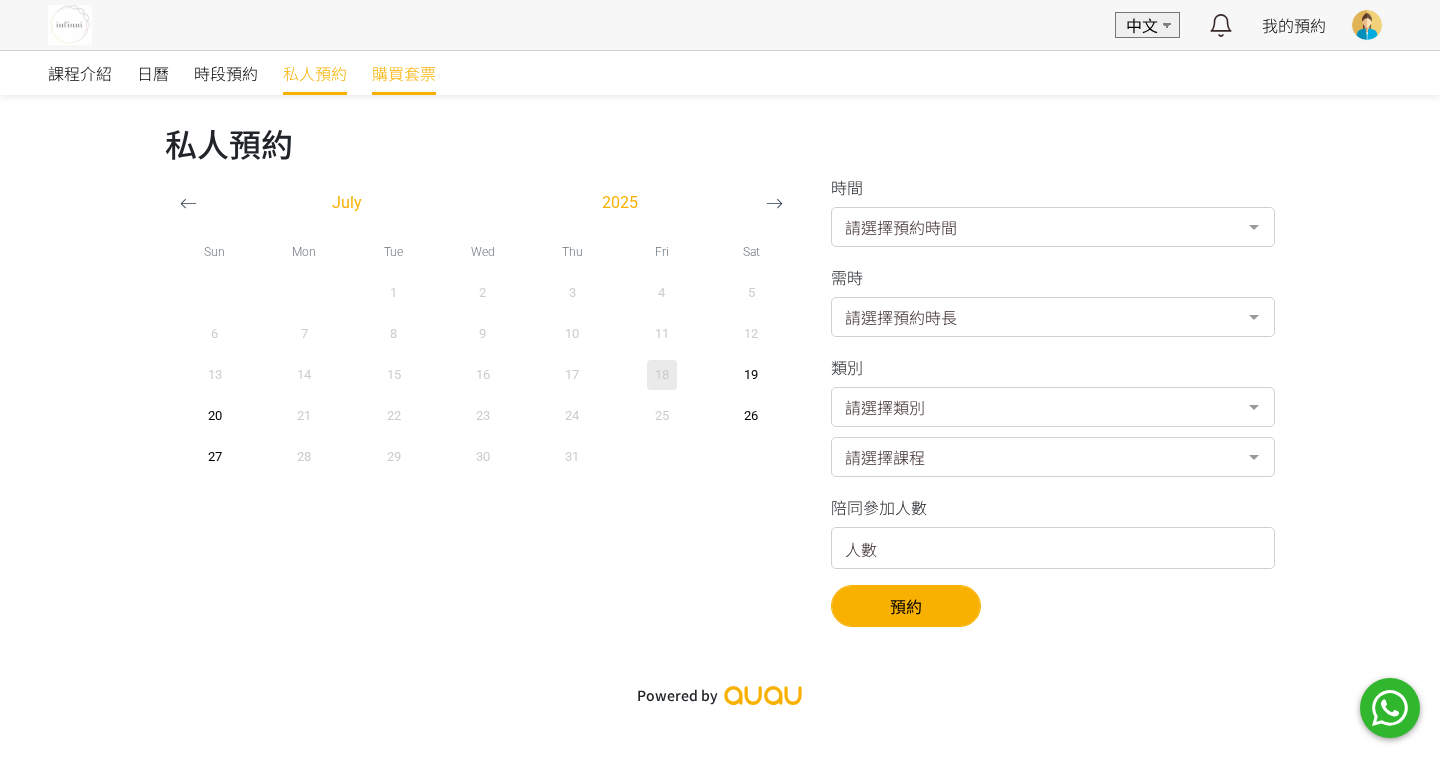 click on "購買套票" at bounding box center [404, 73] 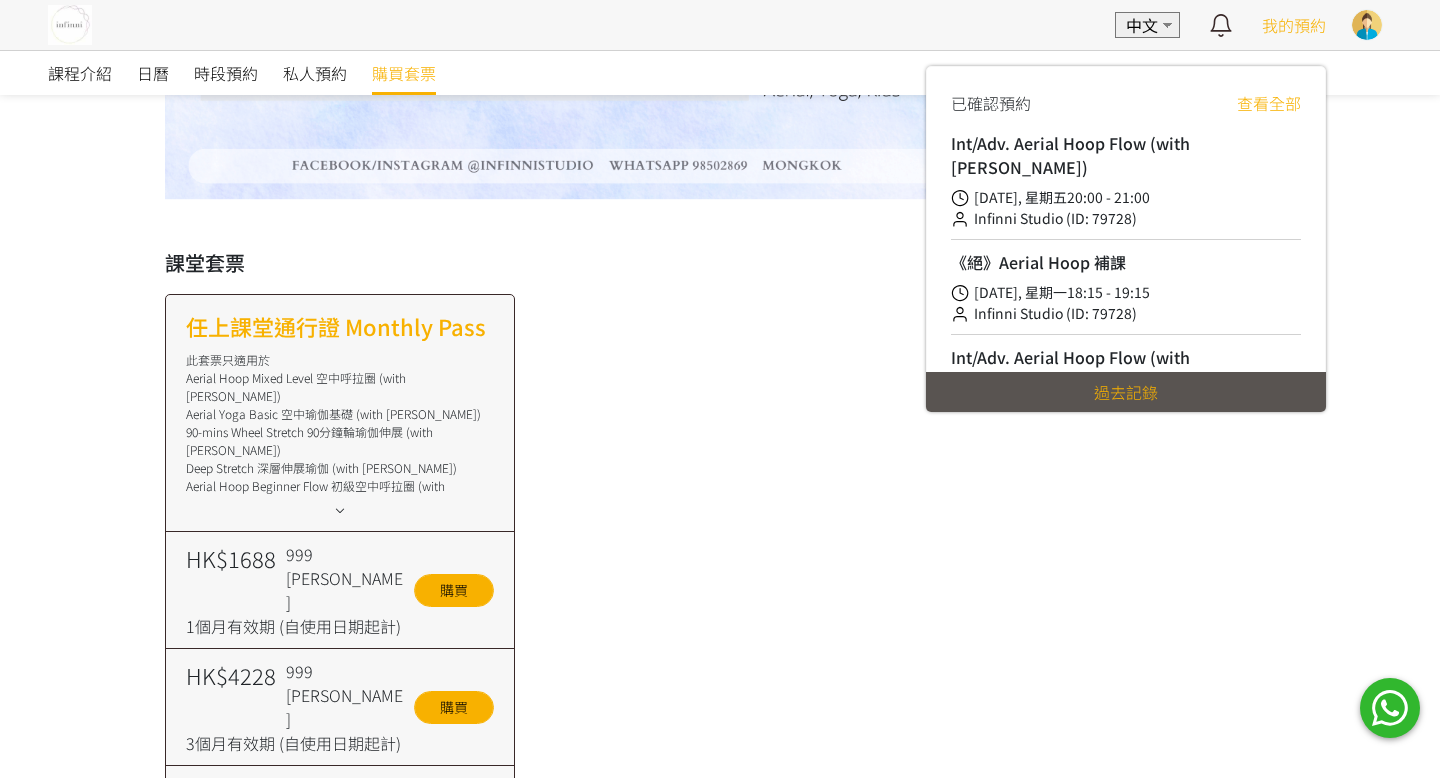 scroll, scrollTop: 1150, scrollLeft: 0, axis: vertical 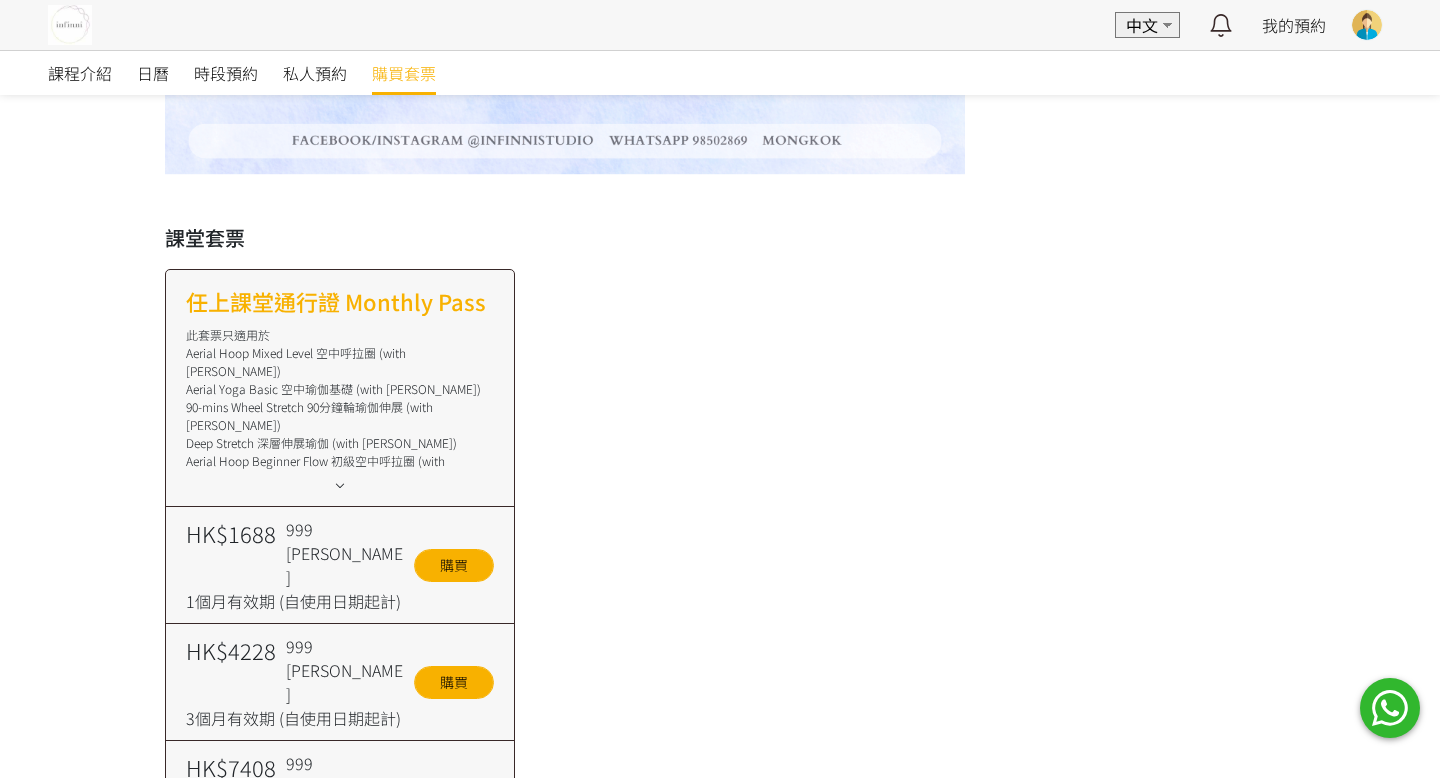 click at bounding box center [1367, 25] 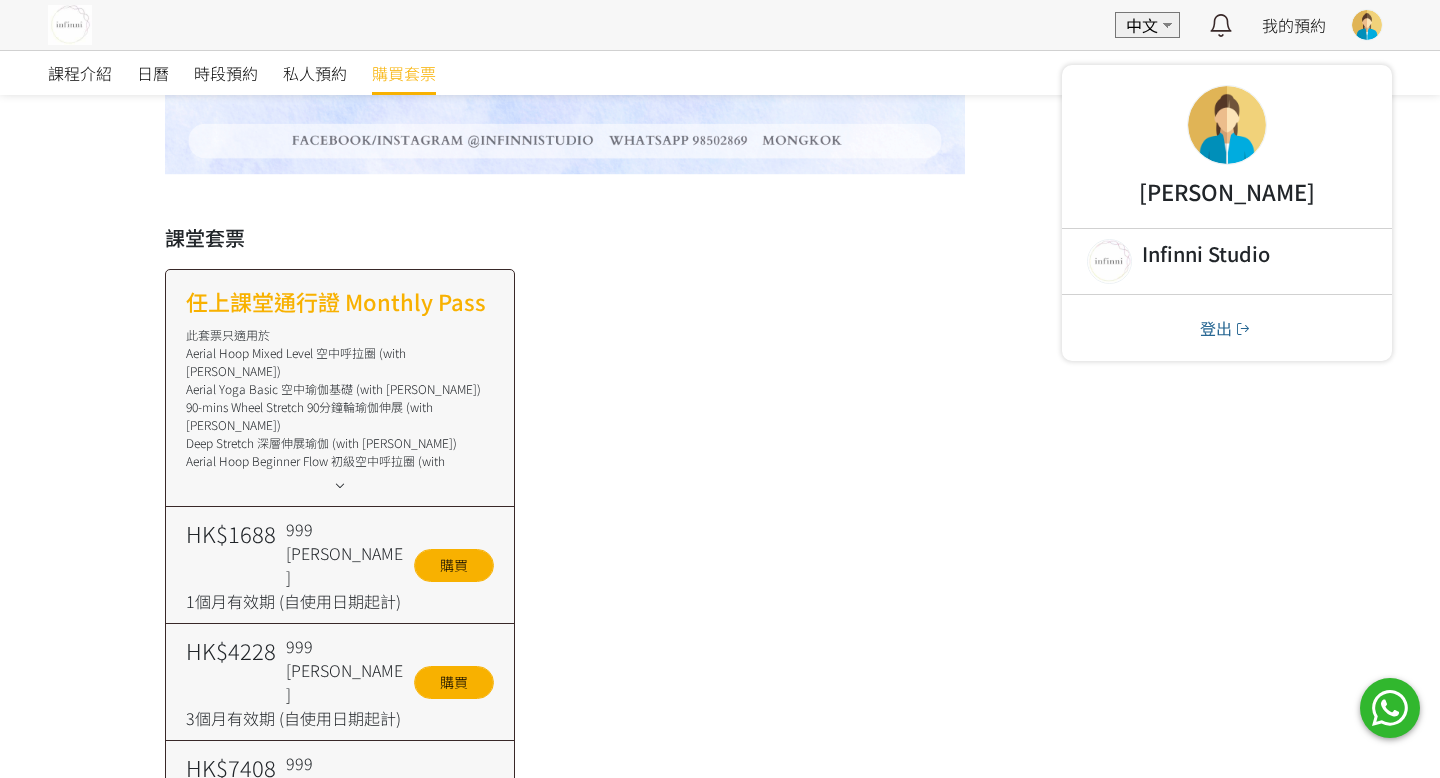 click at bounding box center [1227, 125] 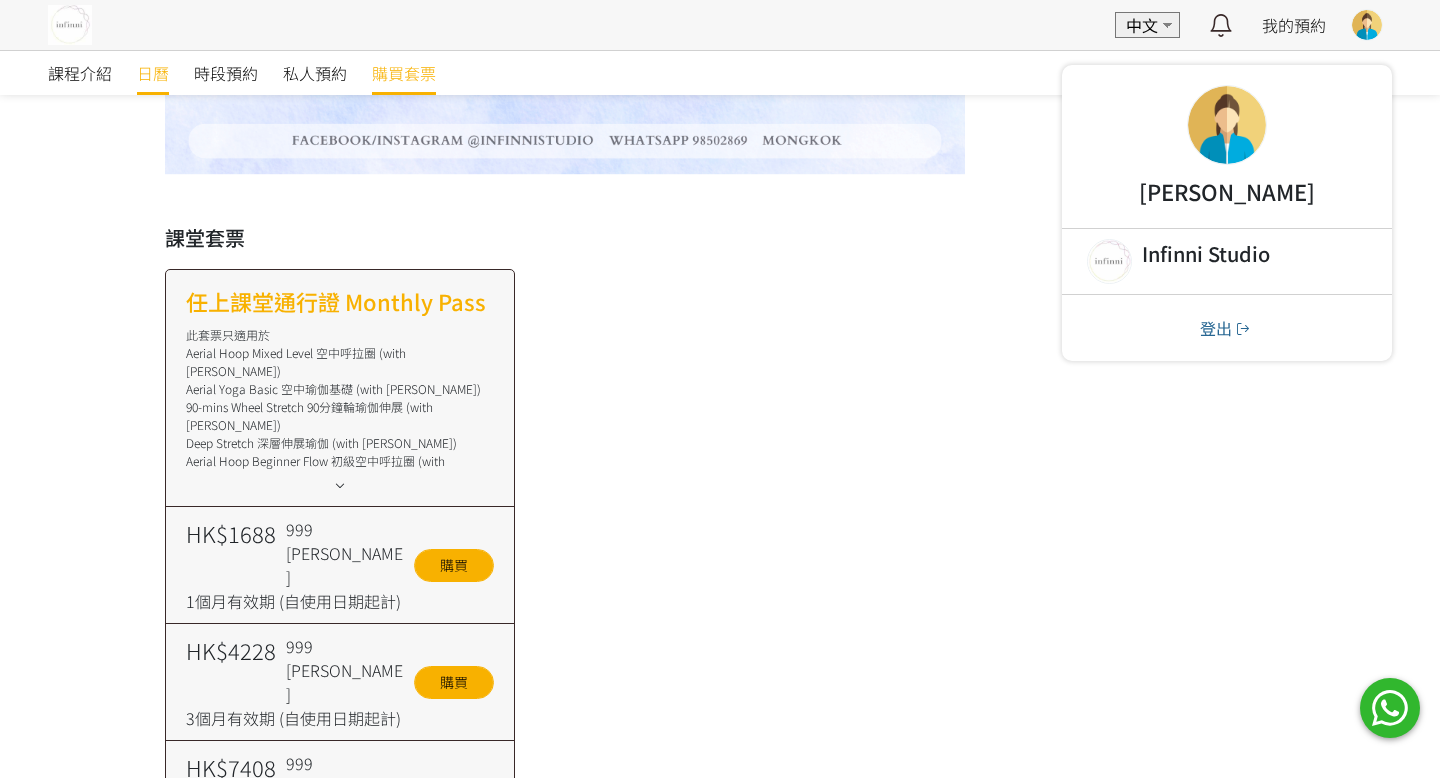 click on "日曆" at bounding box center [153, 73] 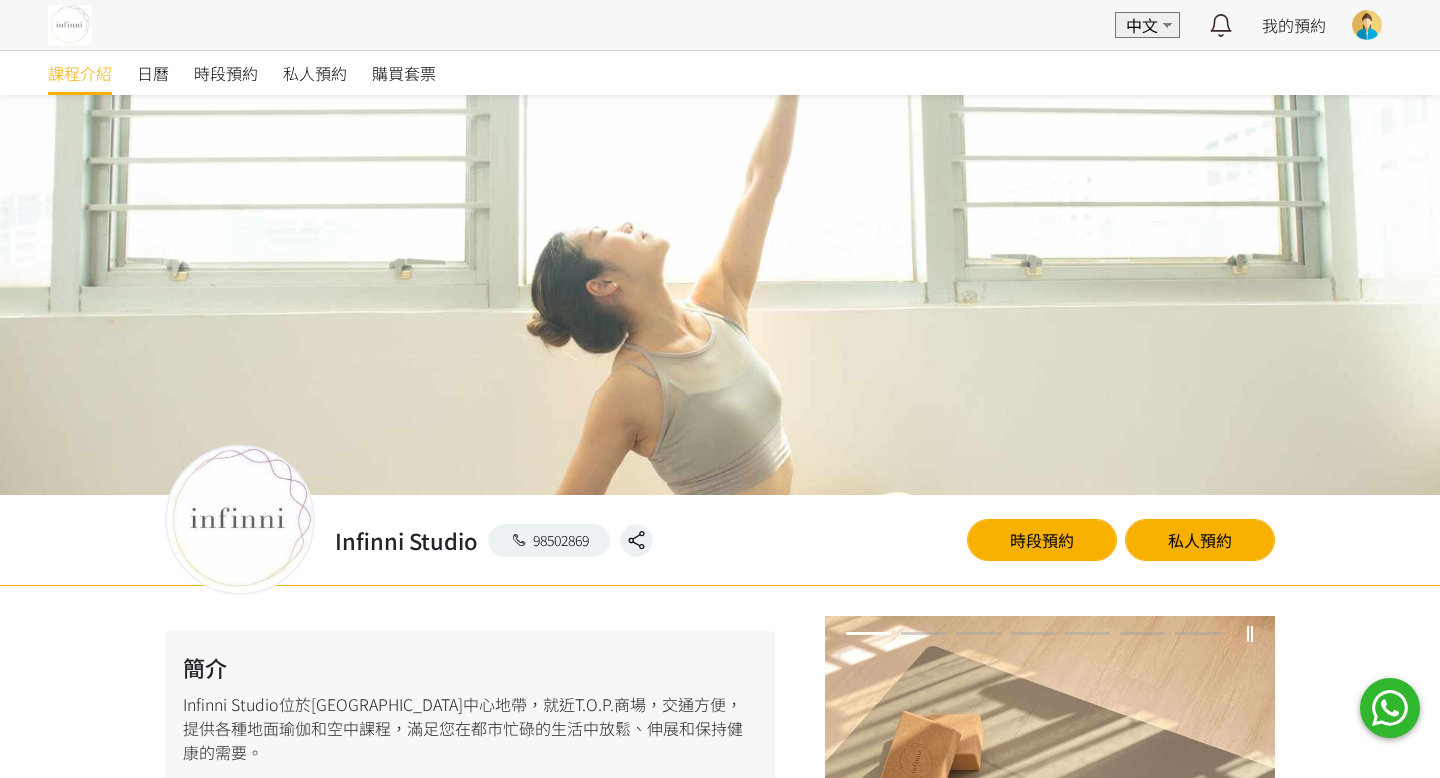 scroll, scrollTop: 895, scrollLeft: 0, axis: vertical 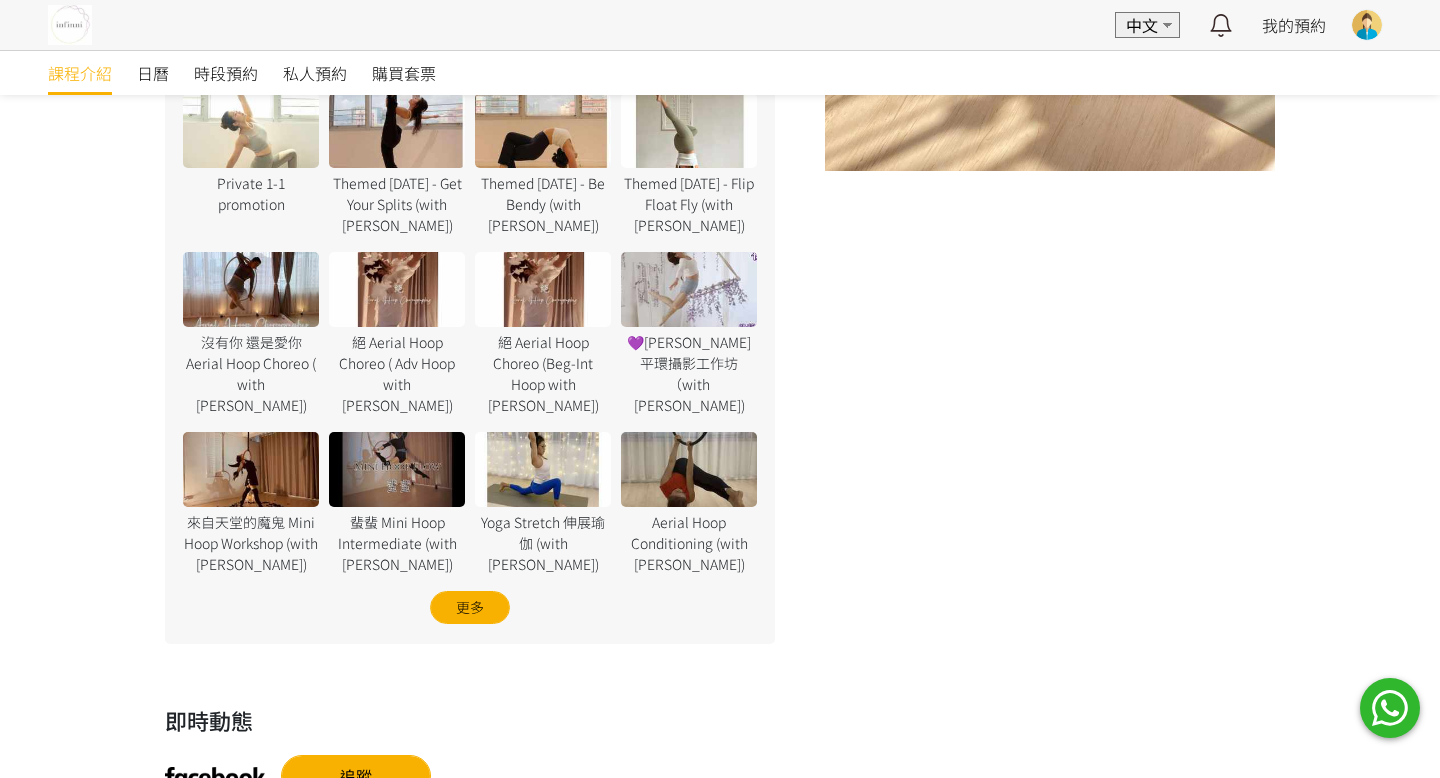 click on "時段預約" at bounding box center [226, 73] 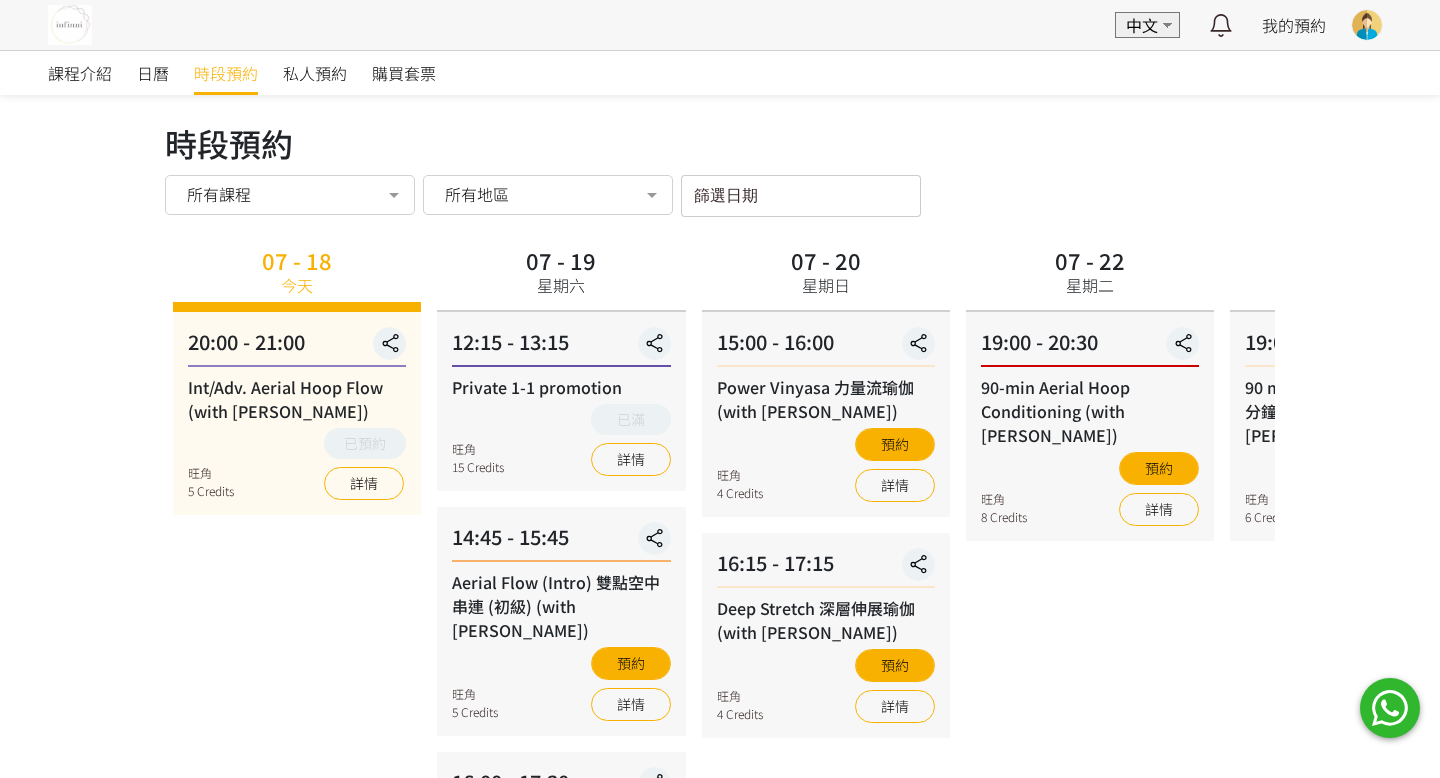 scroll, scrollTop: 0, scrollLeft: 0, axis: both 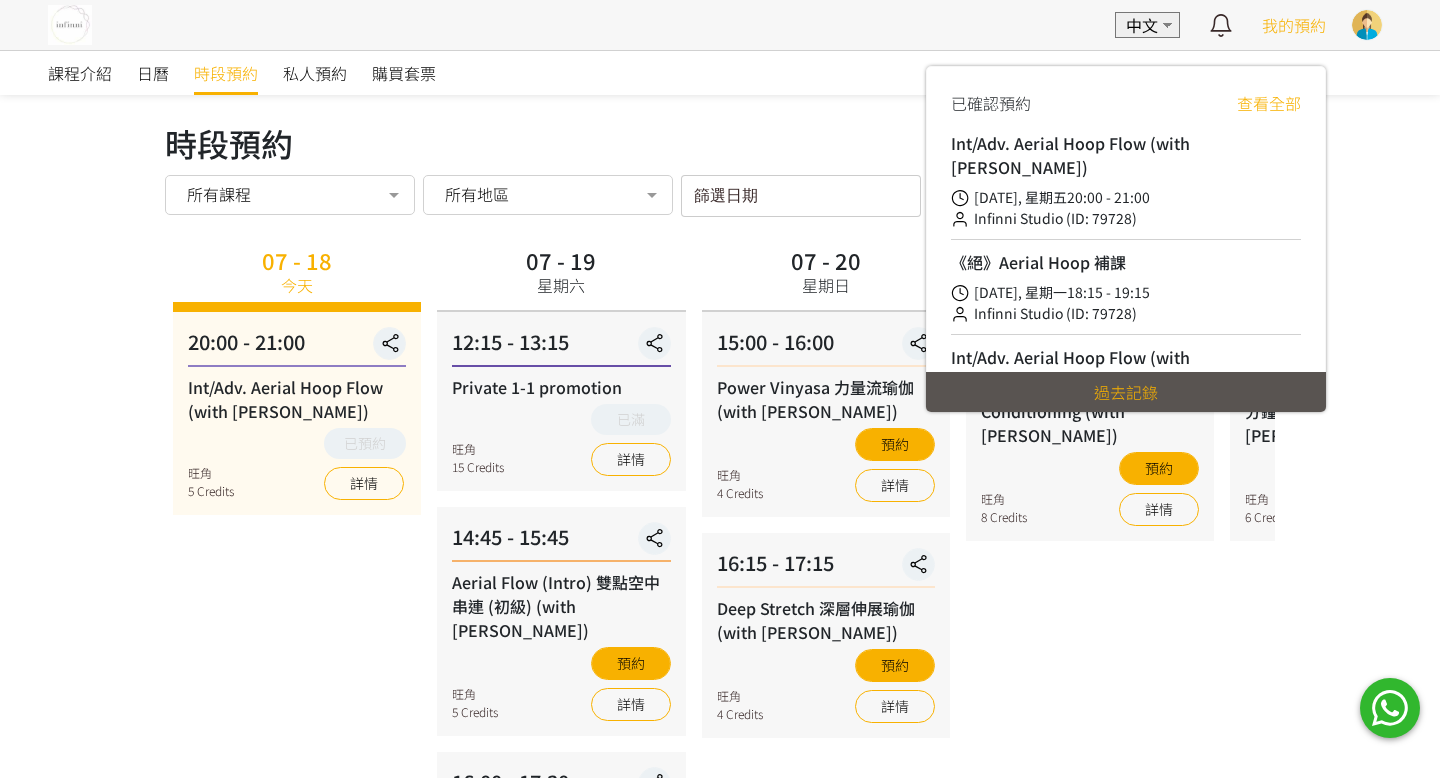click on "我的預約" at bounding box center [1294, 25] 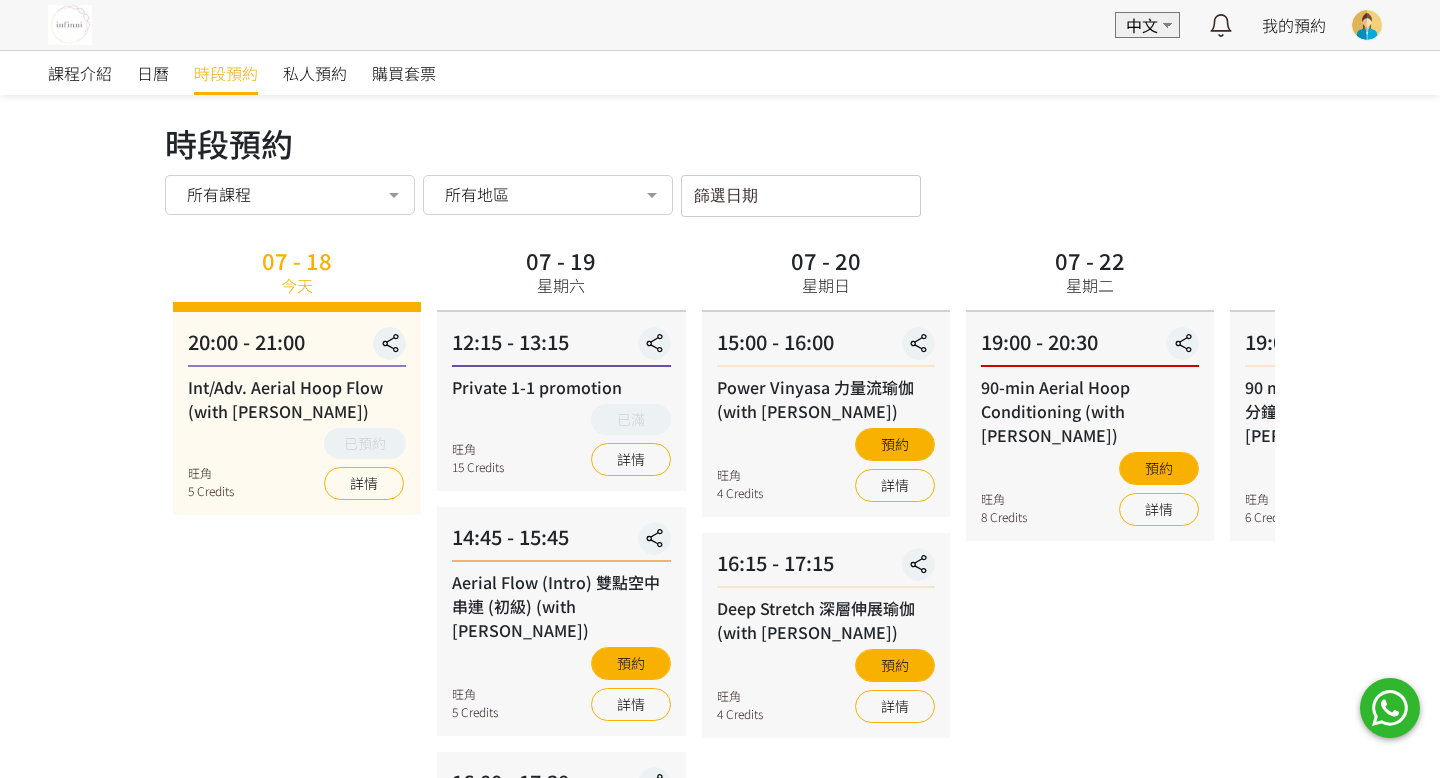 click at bounding box center (1367, 25) 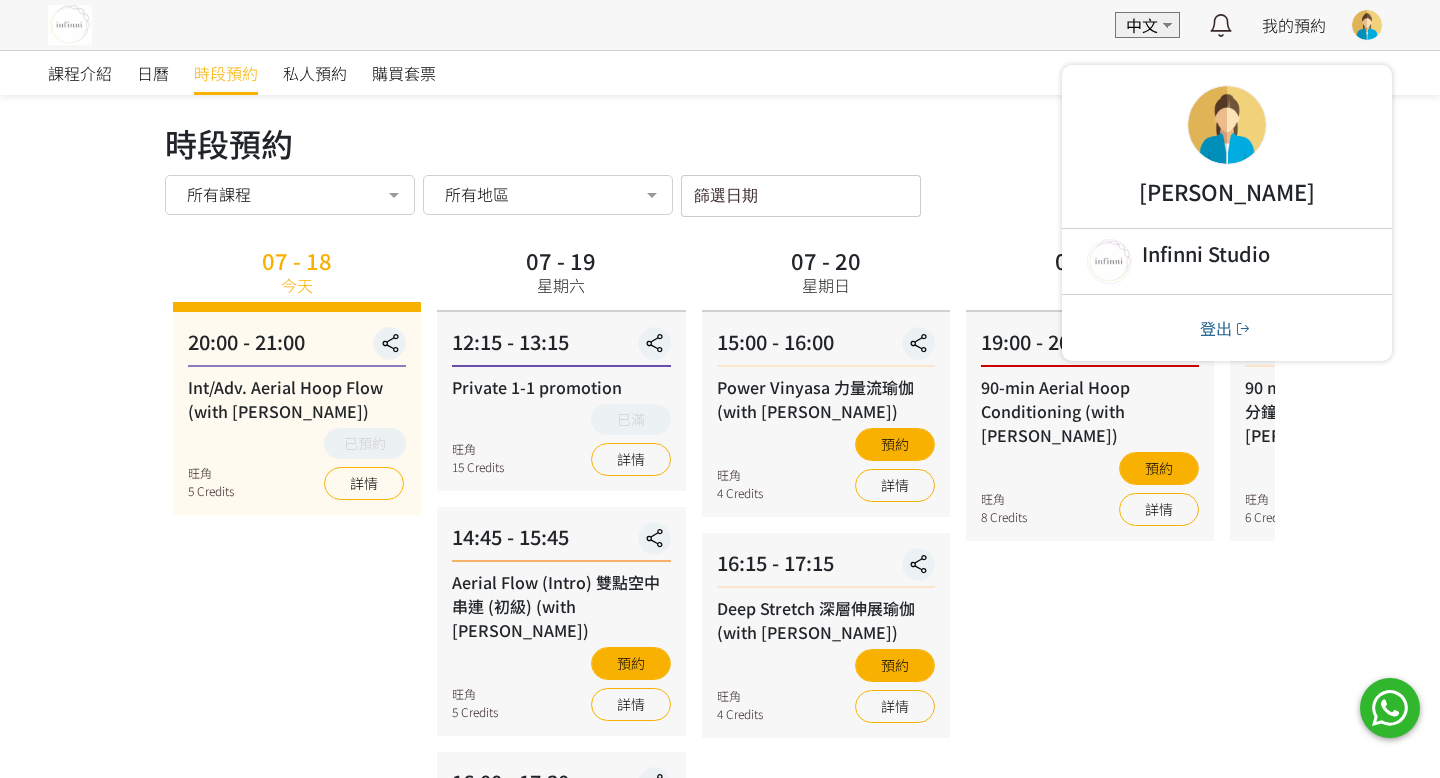 click at bounding box center [1227, 125] 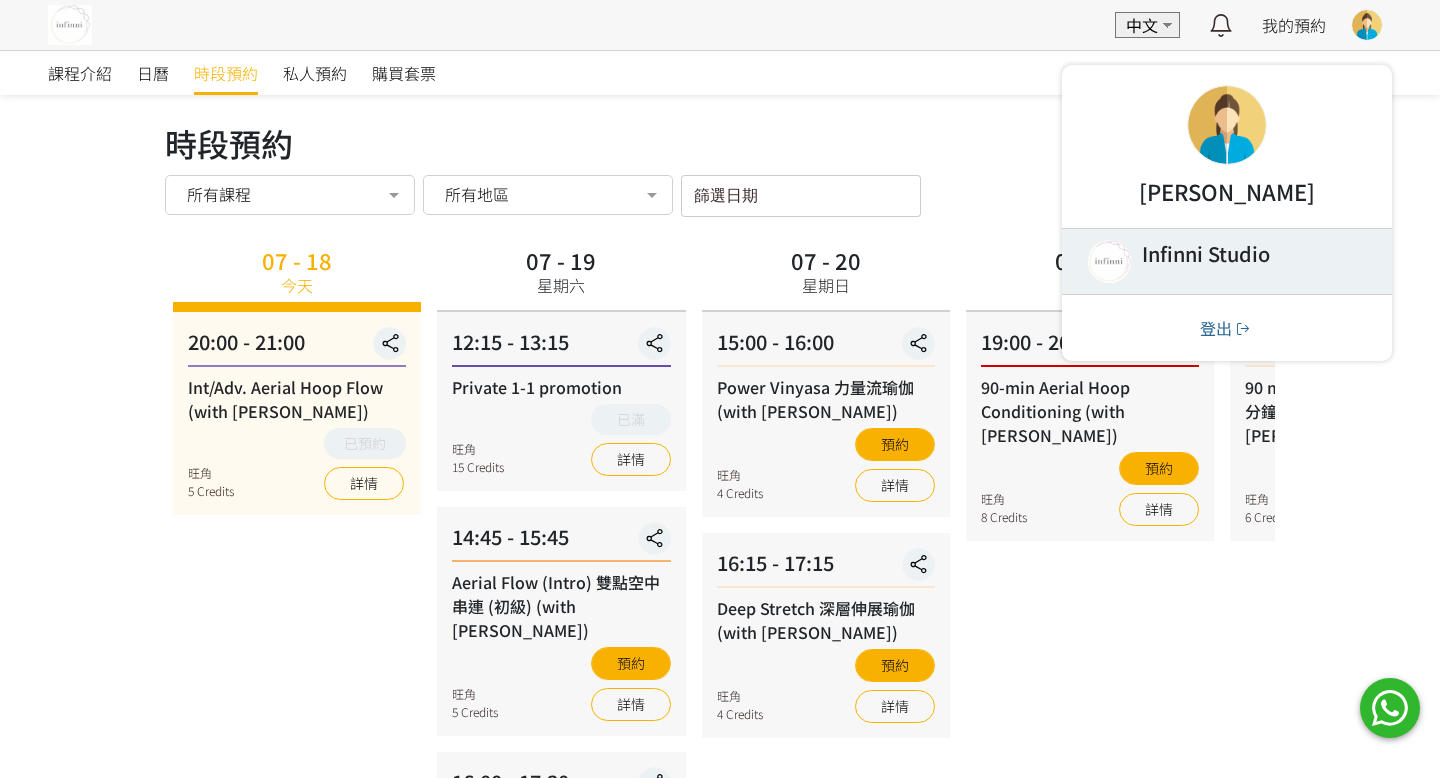 click at bounding box center [1227, 261] 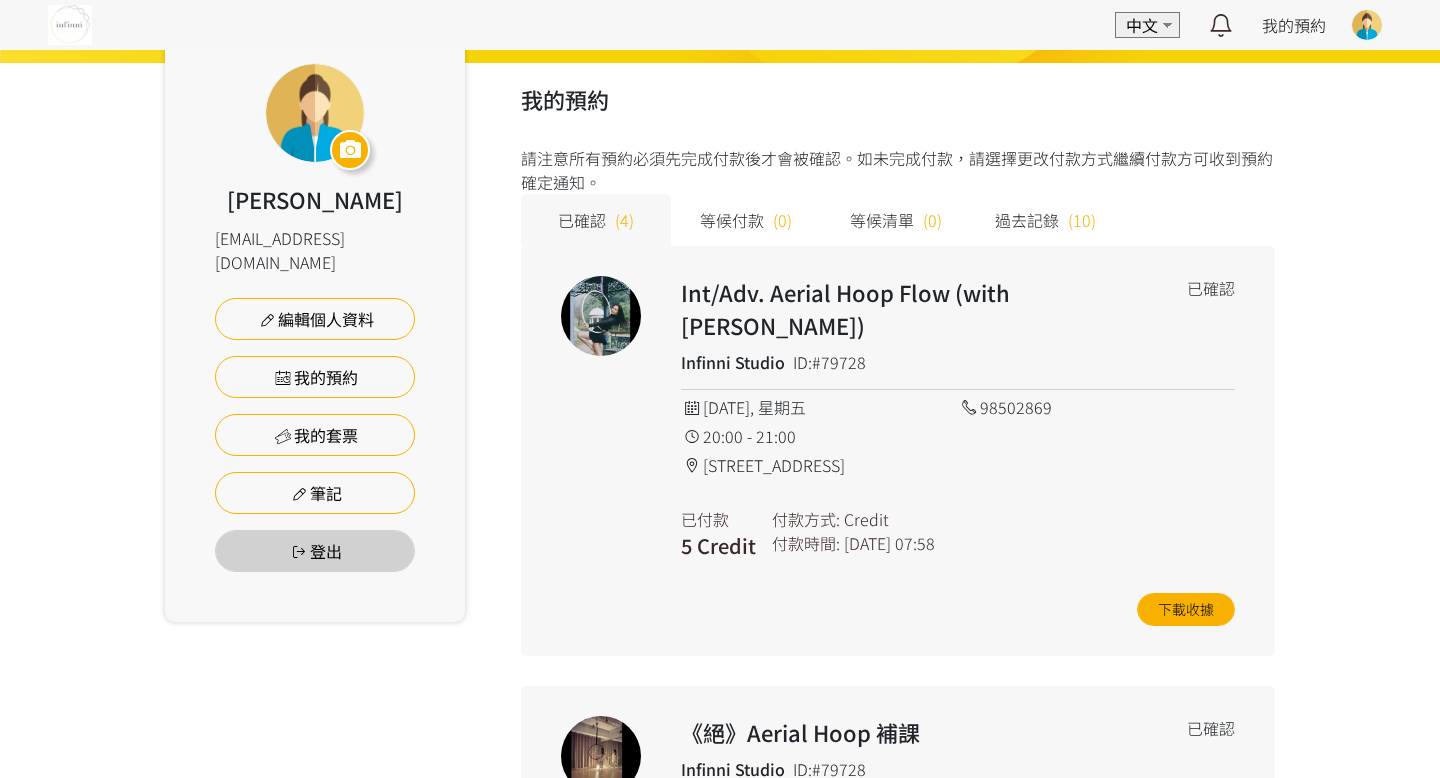 scroll, scrollTop: 15, scrollLeft: 0, axis: vertical 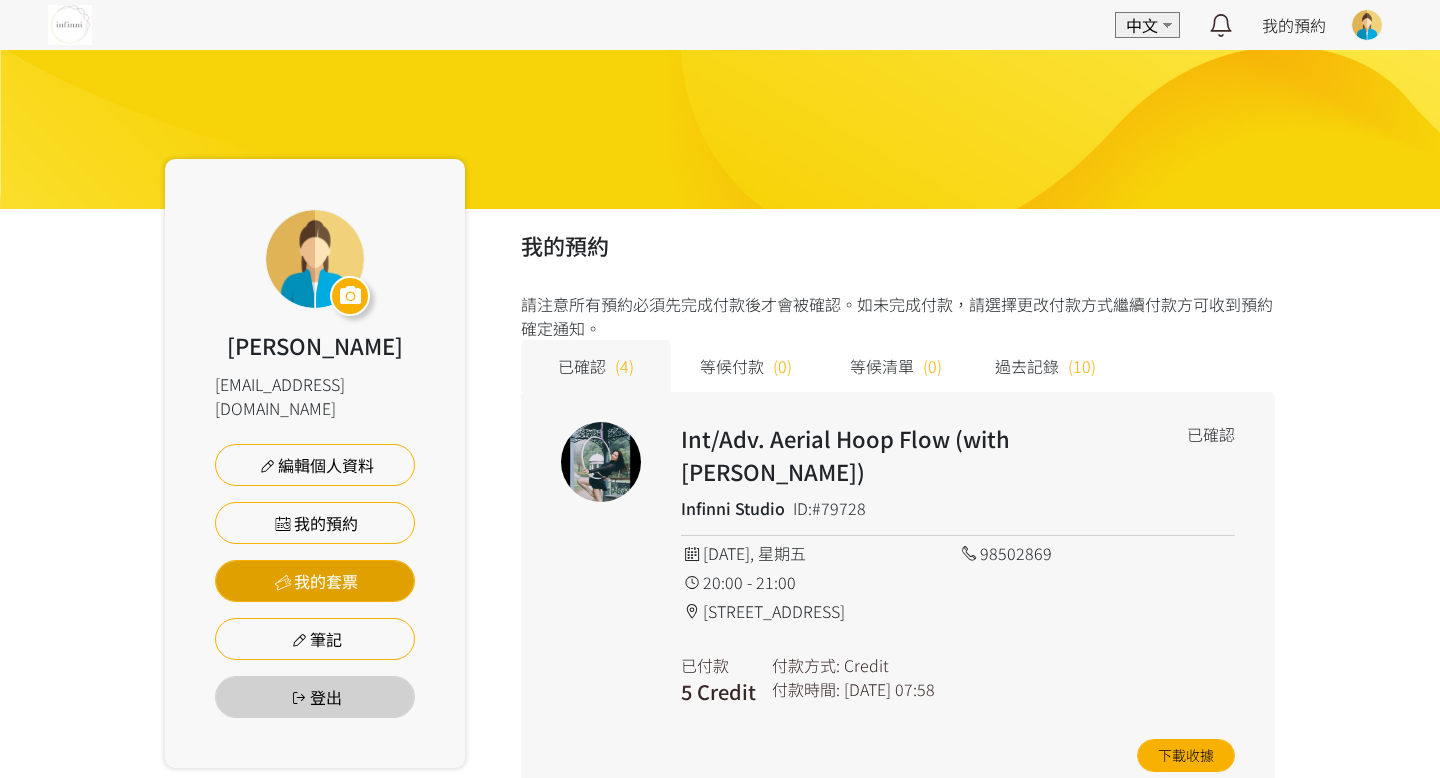 click on "我的套票" at bounding box center (315, 581) 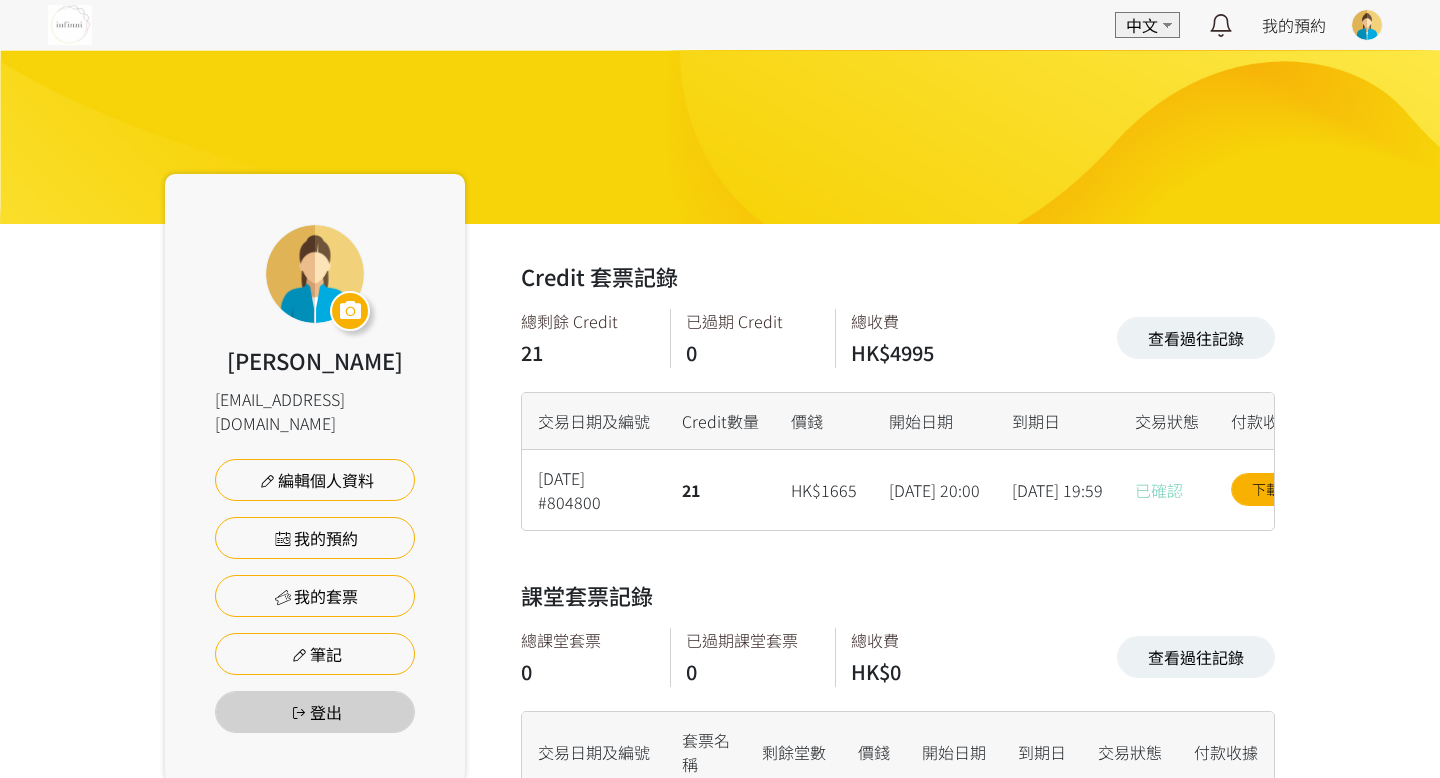 scroll, scrollTop: 63, scrollLeft: 0, axis: vertical 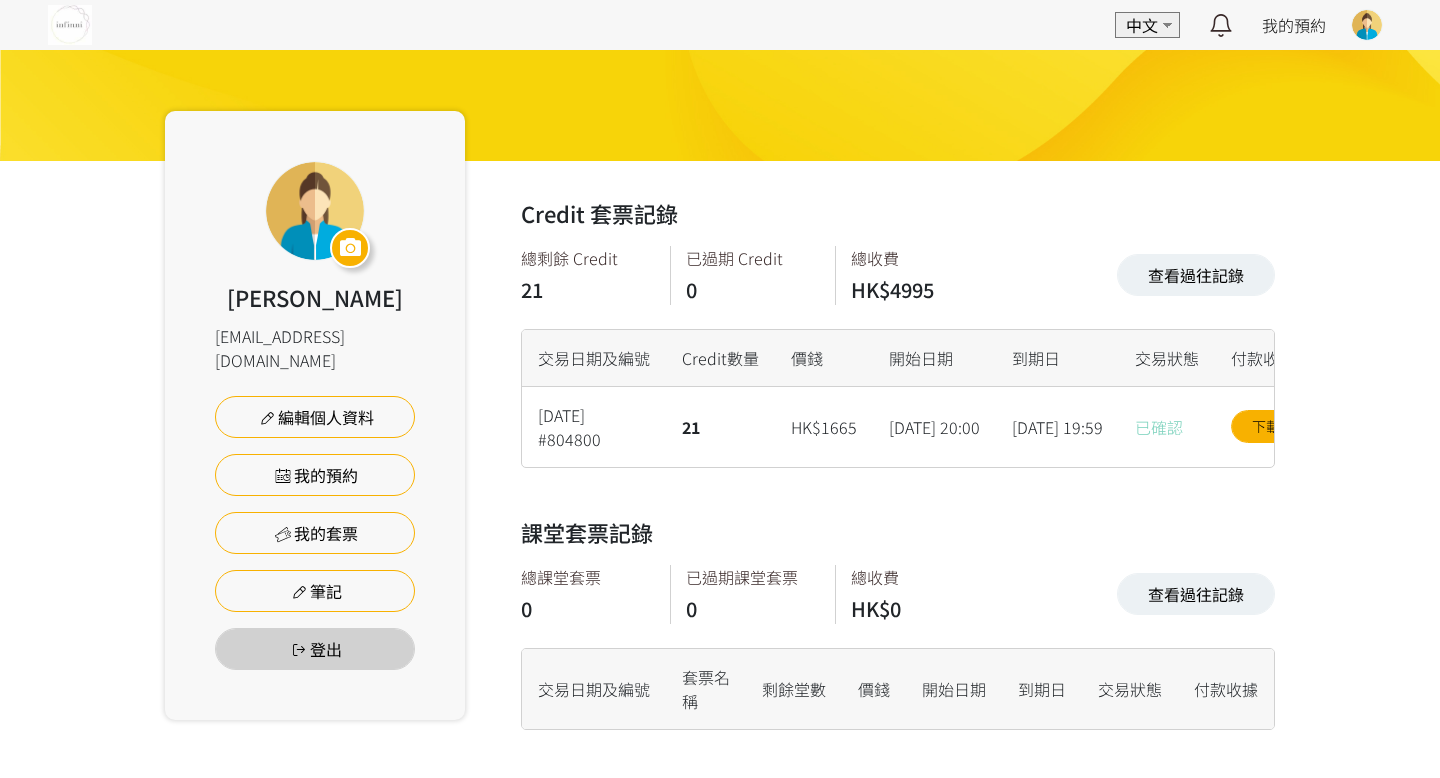 click at bounding box center (1367, 25) 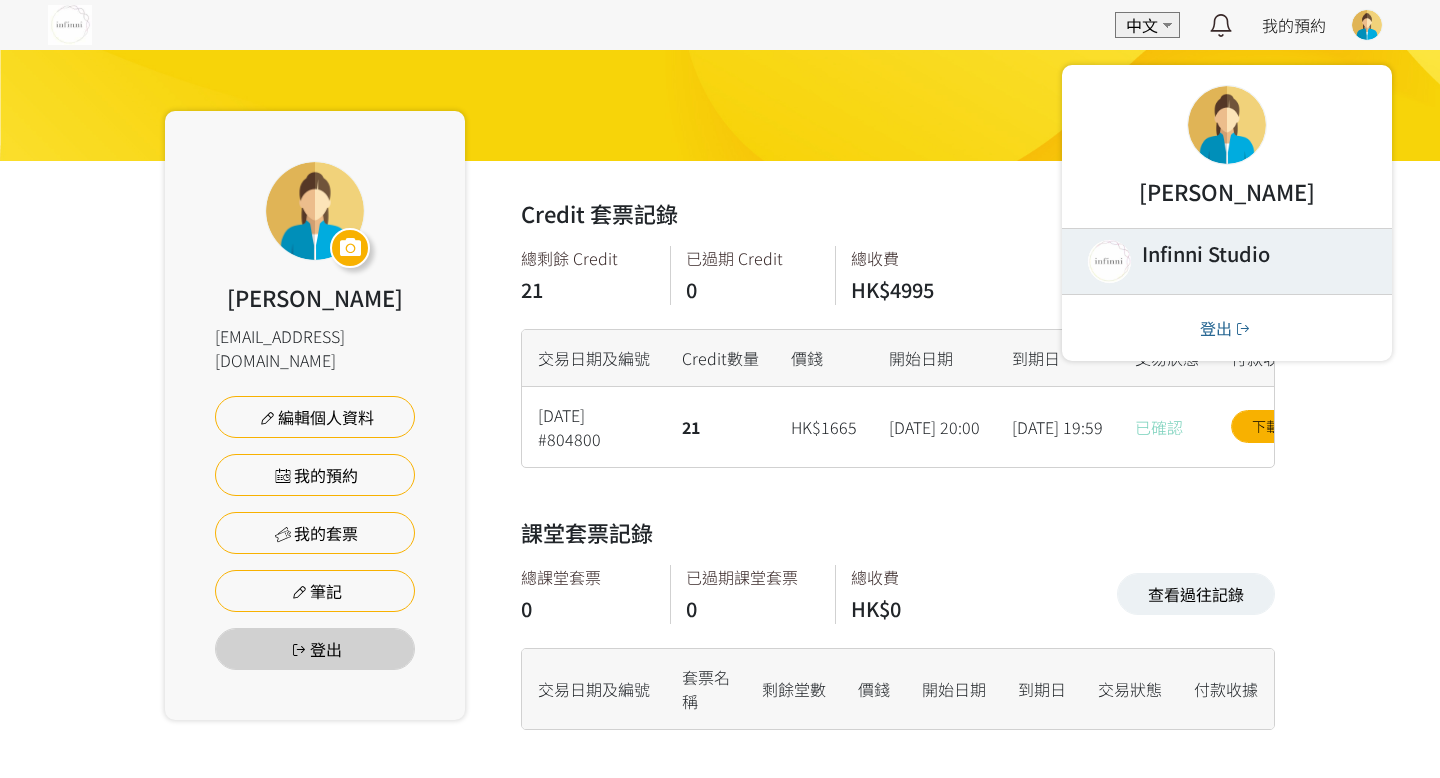 click at bounding box center [1227, 261] 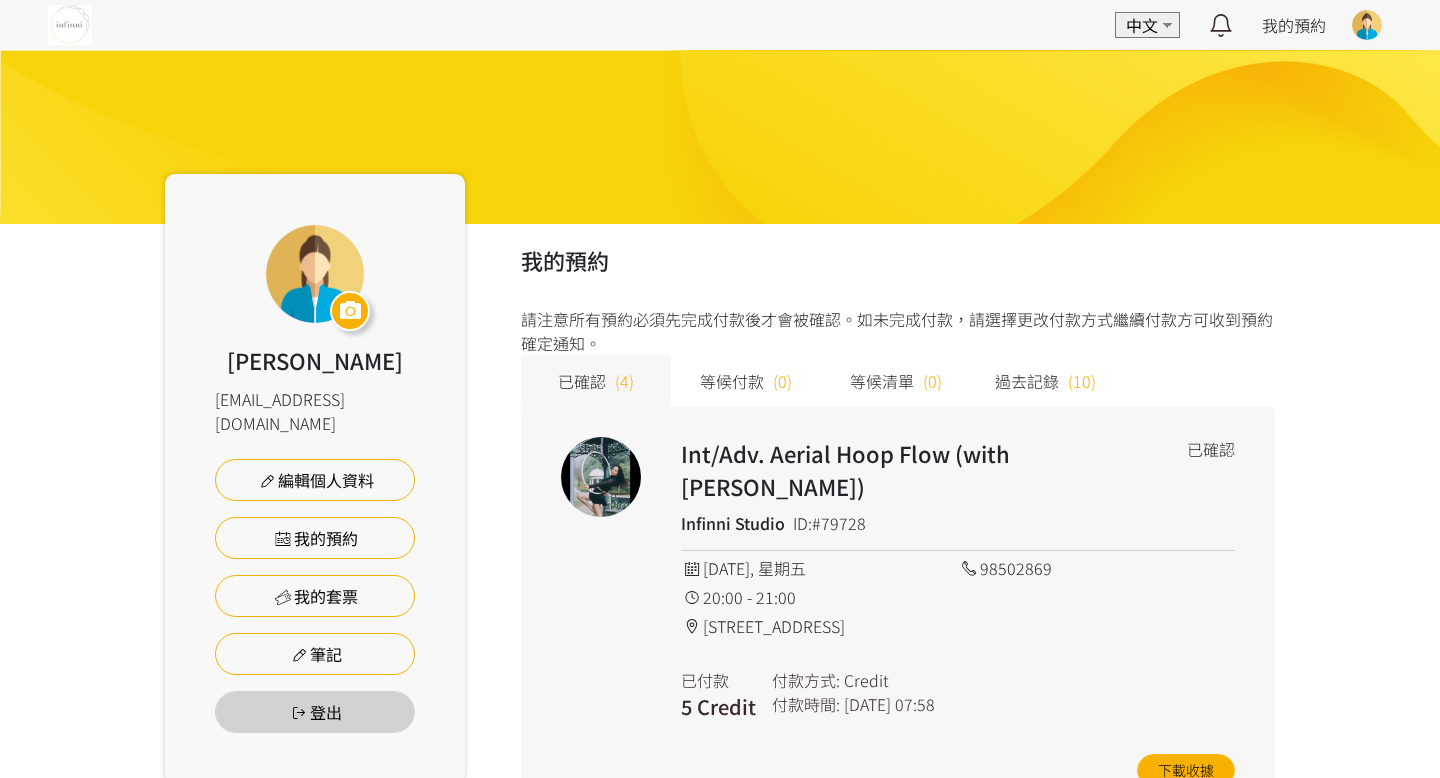 scroll, scrollTop: 0, scrollLeft: 0, axis: both 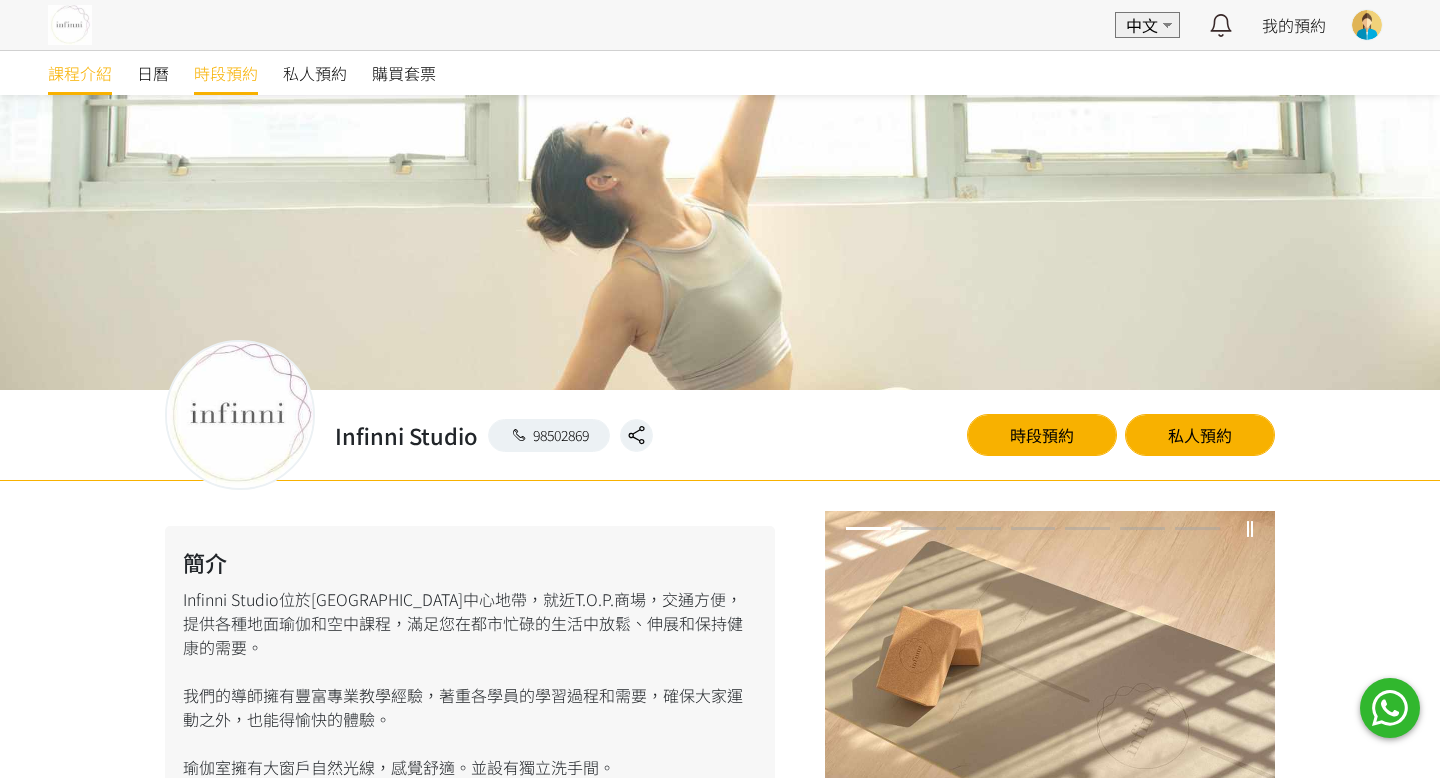 click on "時段預約" at bounding box center (226, 73) 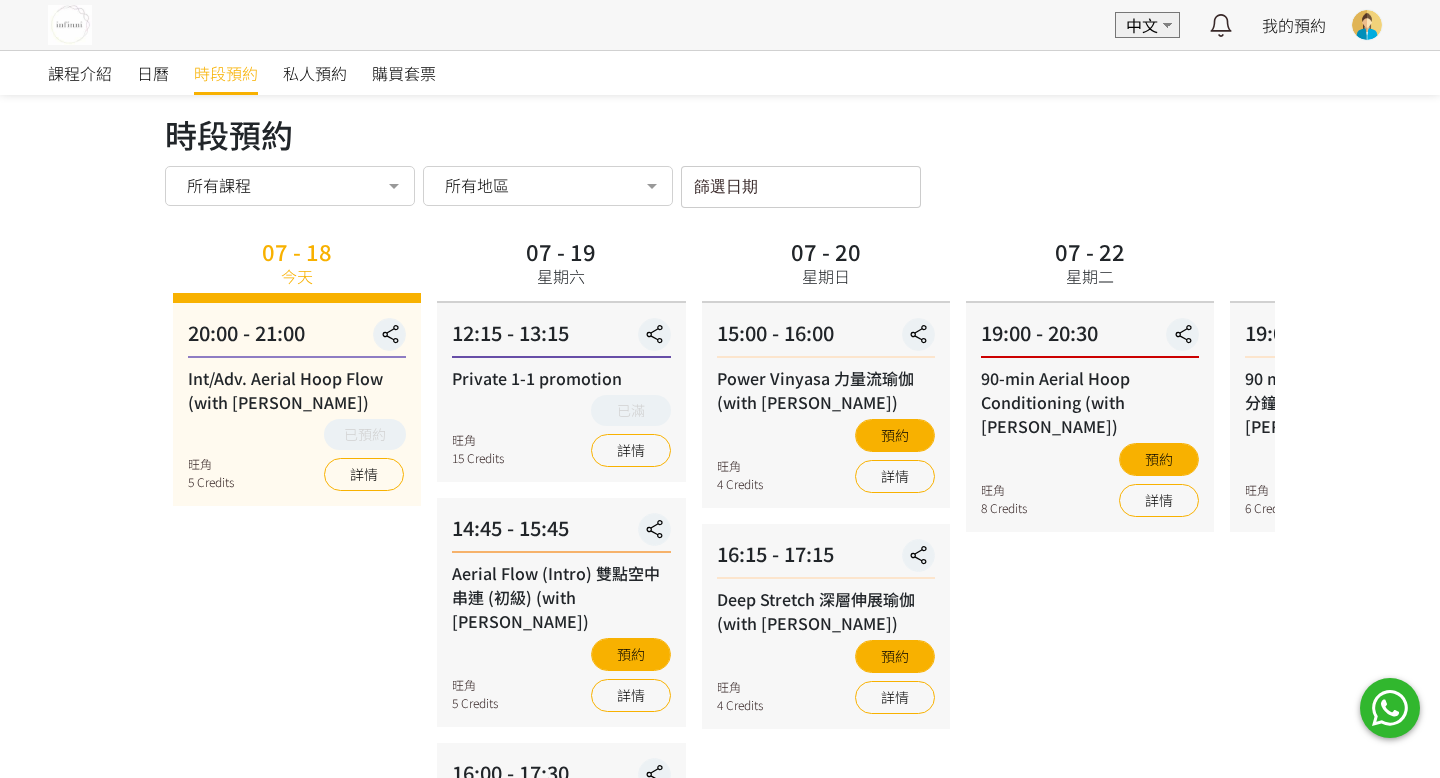 scroll, scrollTop: 11, scrollLeft: 0, axis: vertical 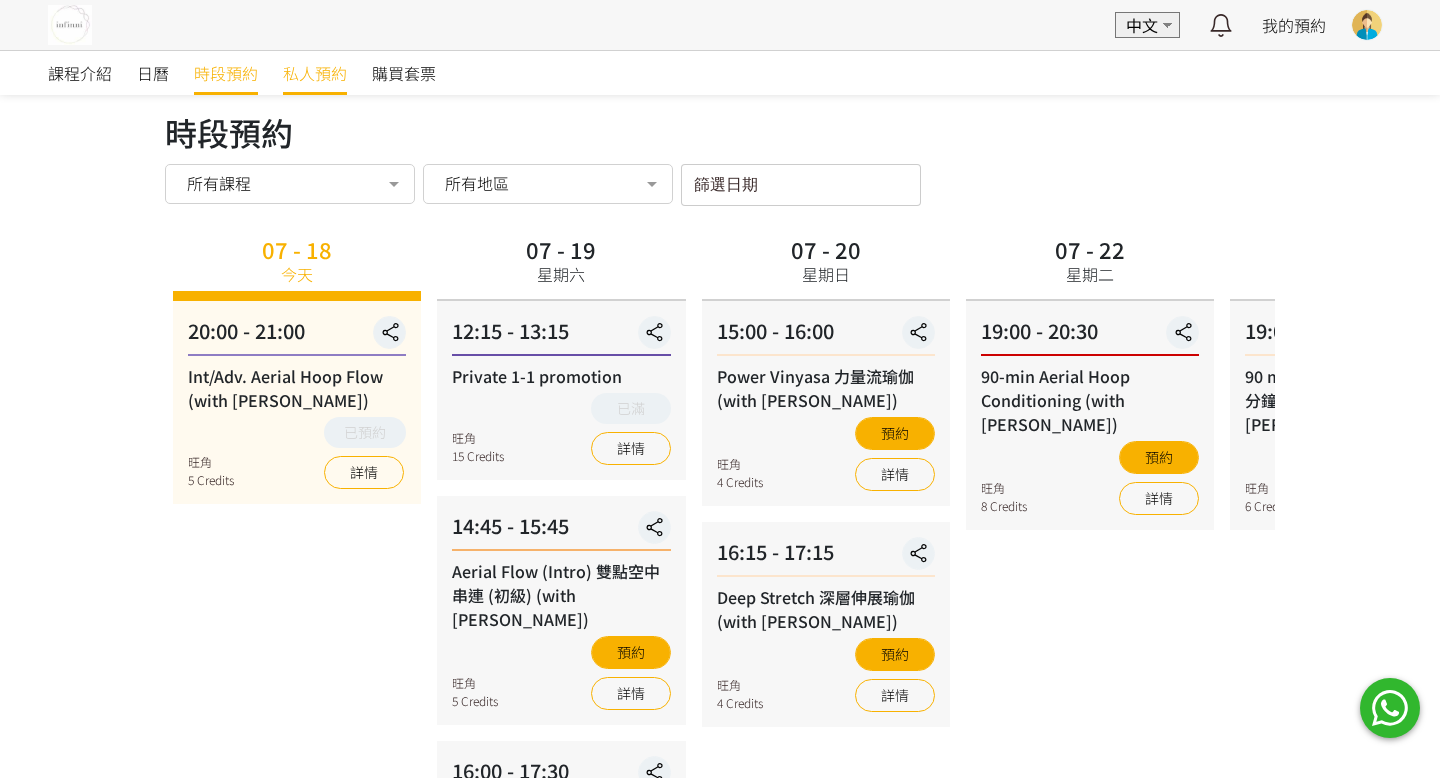 click on "私人預約" at bounding box center (315, 73) 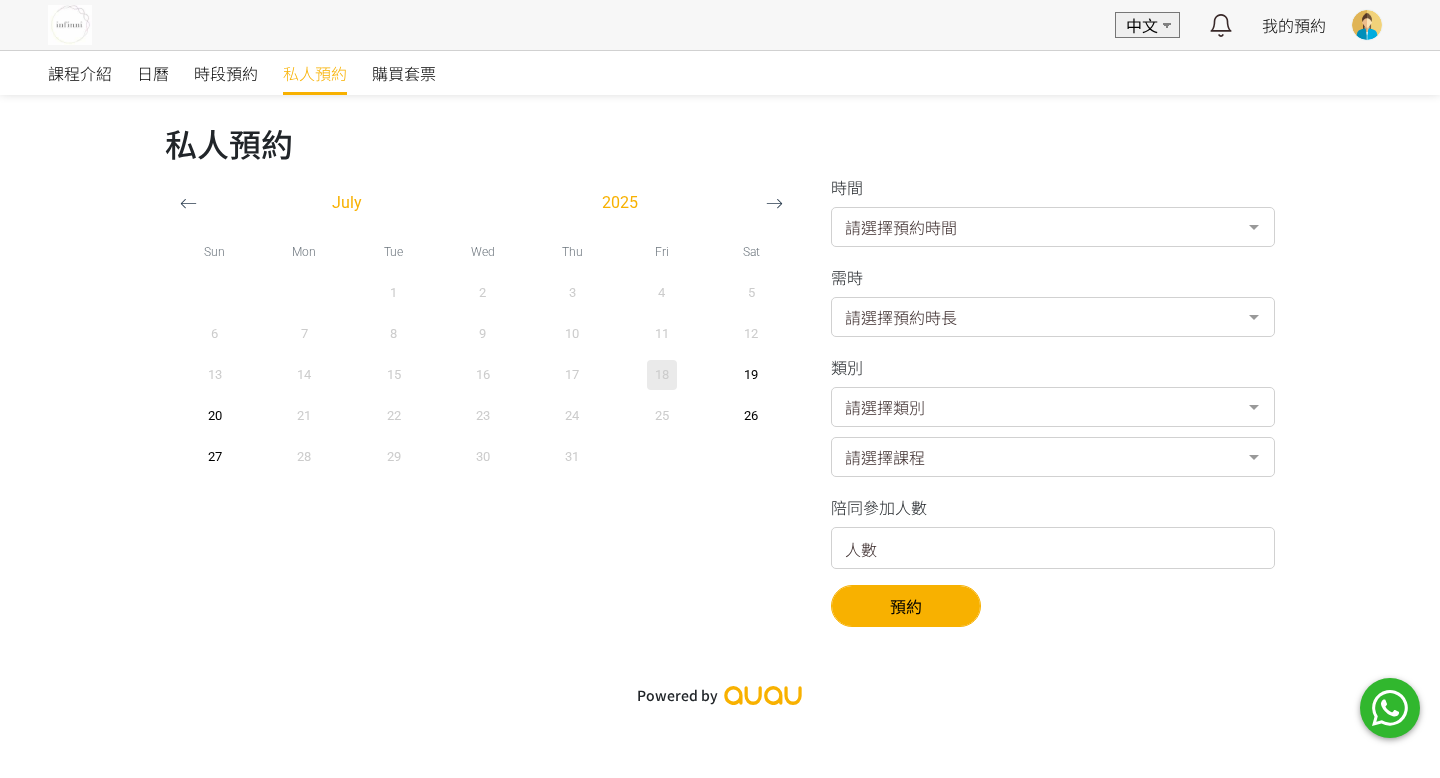 scroll, scrollTop: 0, scrollLeft: 0, axis: both 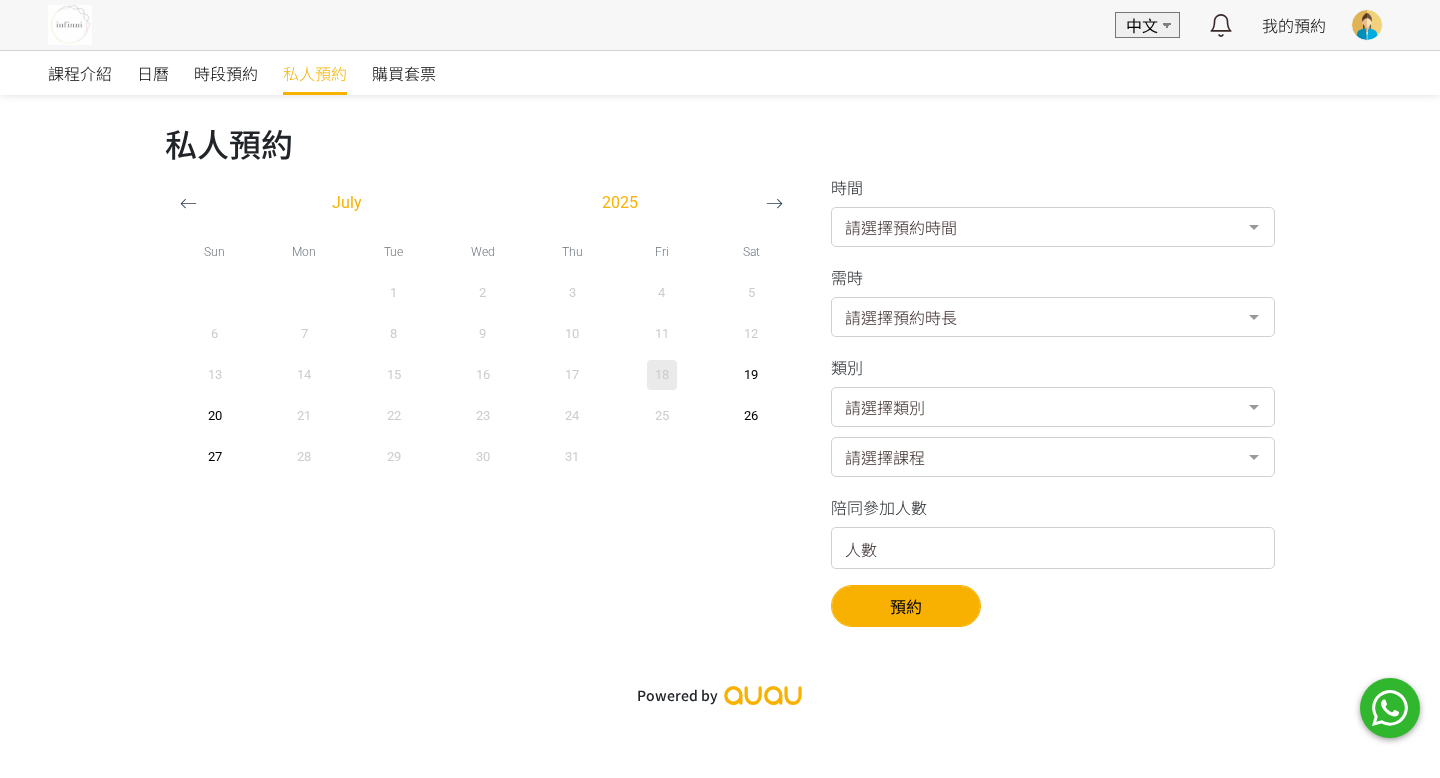 click on "課程介紹   日曆   時段預約   私人預約   購買套票
私人預約
July
2025
Sun
Mon
Tue
Wed
Thu
Fri
Sat
1
2
3
4
5
6
7
8
9
10
11
12
13
14
15
16
17
18
19
20
21
22
23
24
25
時間" at bounding box center [720, 383] 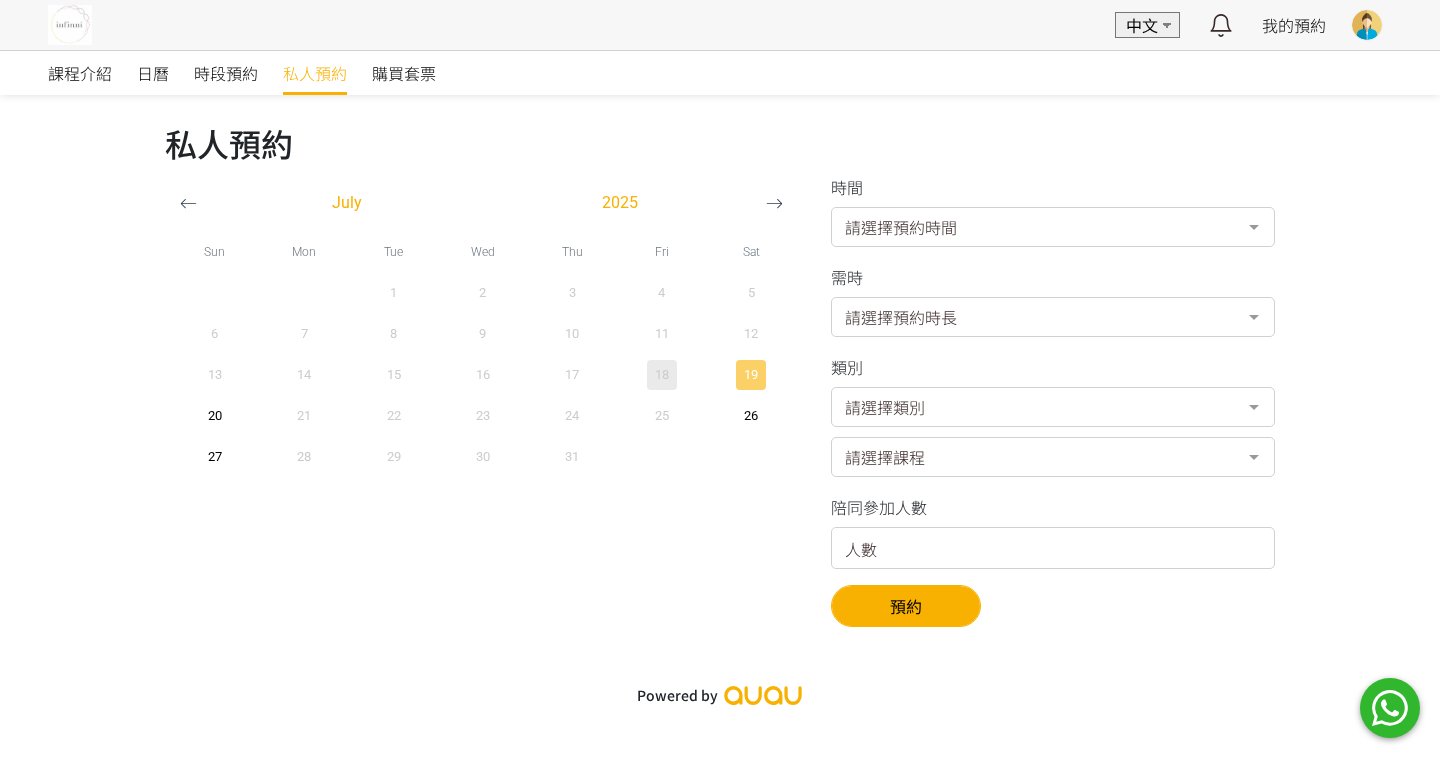 click at bounding box center [751, 375] 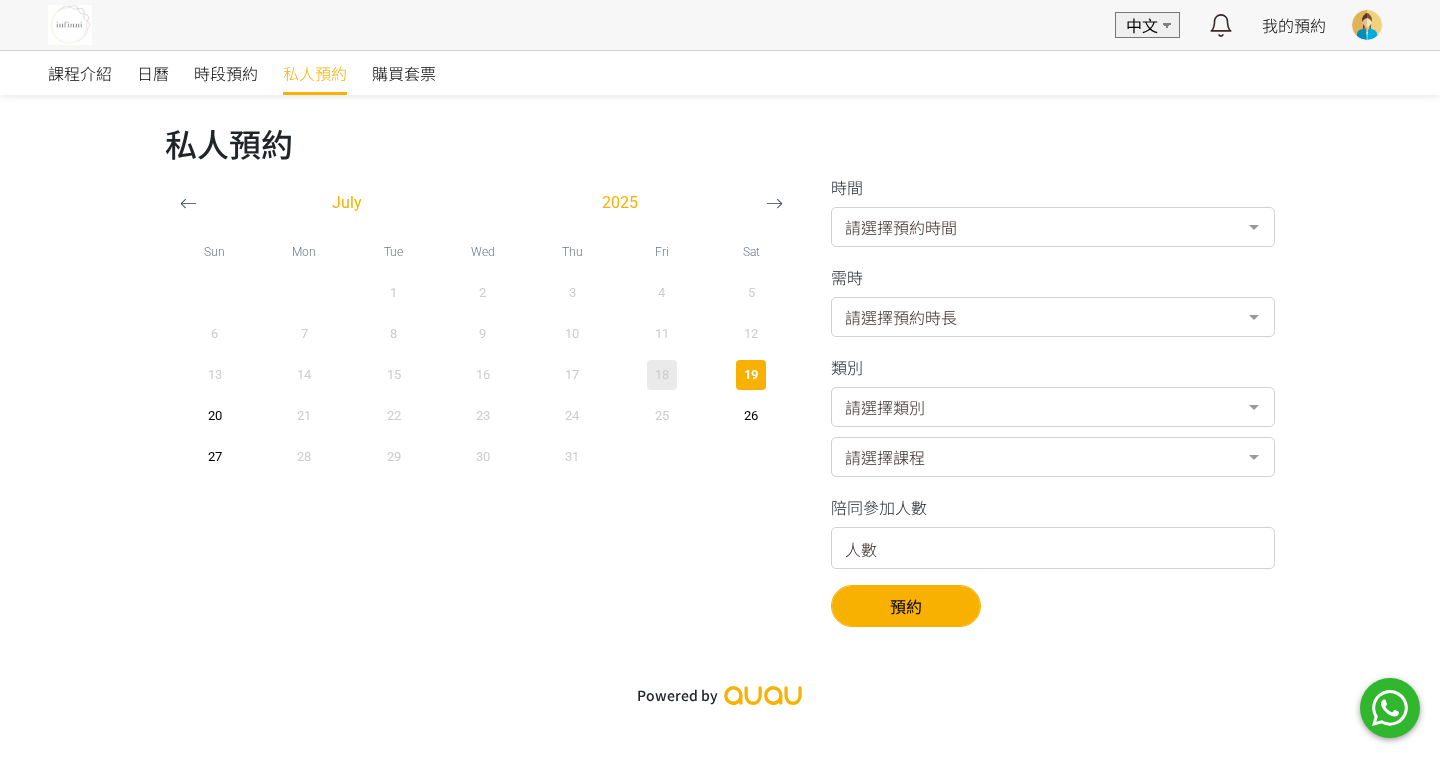 click on "請選擇預約時長" at bounding box center (1053, 317) 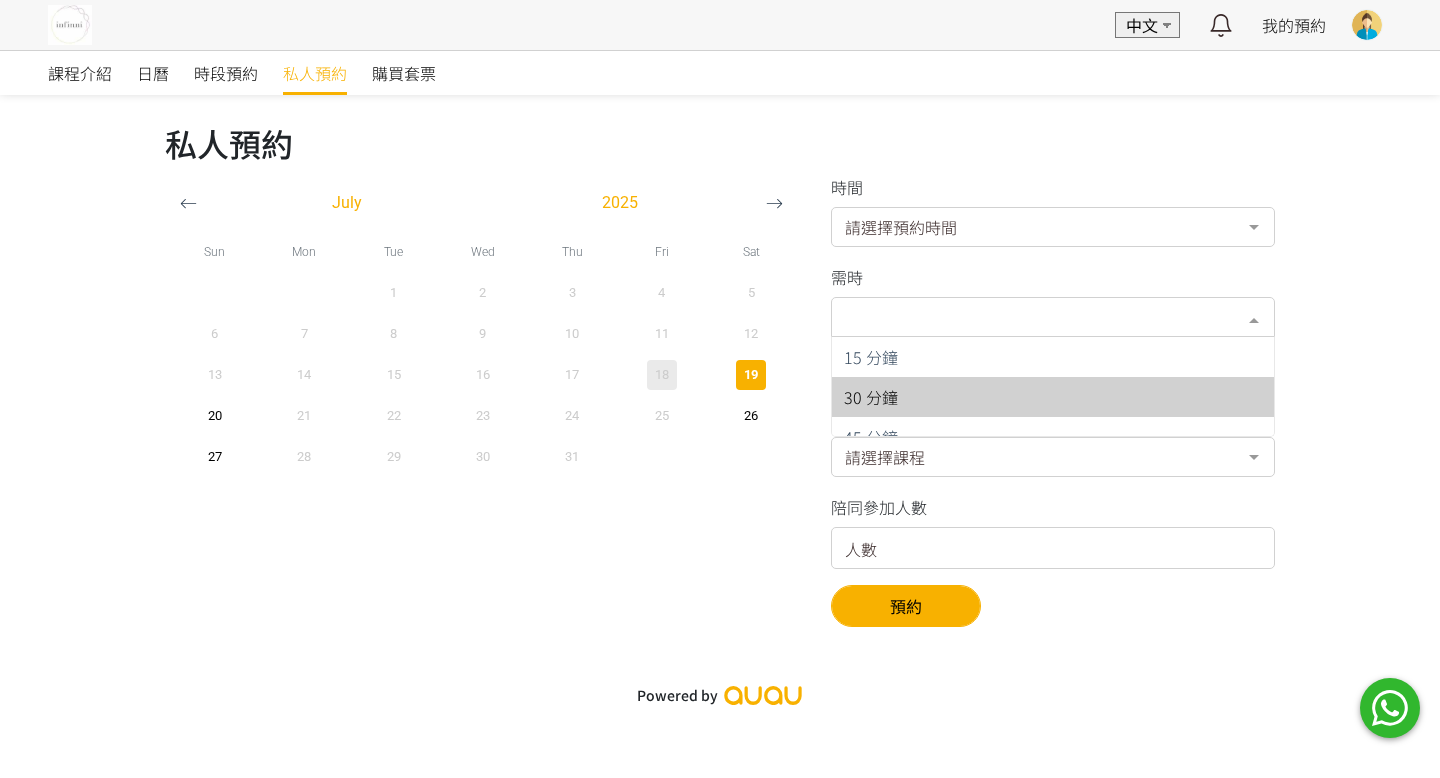 click on "課程介紹   日曆   時段預約   私人預約   購買套票
私人預約
July
2025
Sun
Mon
Tue
Wed
Thu
Fri
Sat
1
2
3
4
5
6
7
8
9
10
11
12
13
14
15
16
17
18
19
20
21
22
23
24
25
時間" at bounding box center (720, 383) 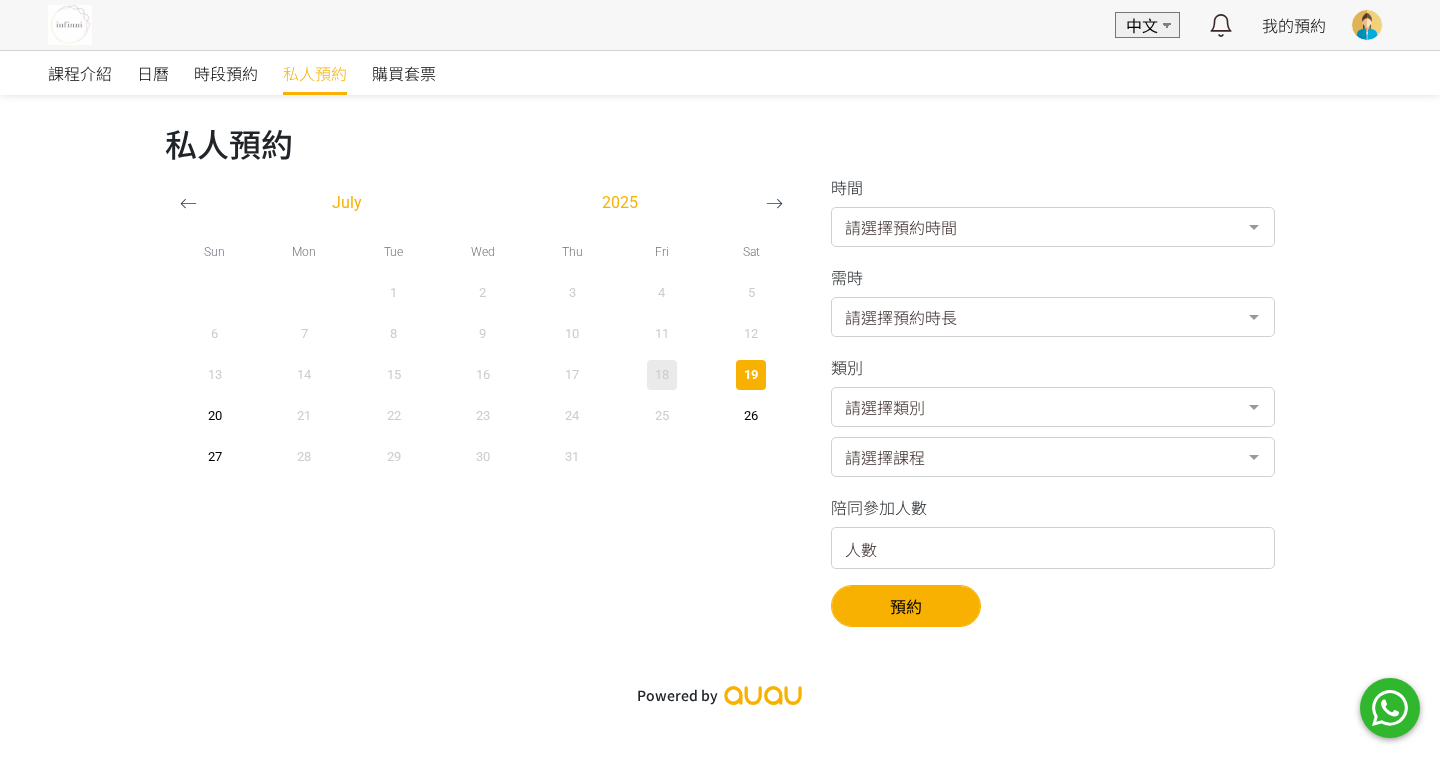 click at bounding box center [1254, 459] 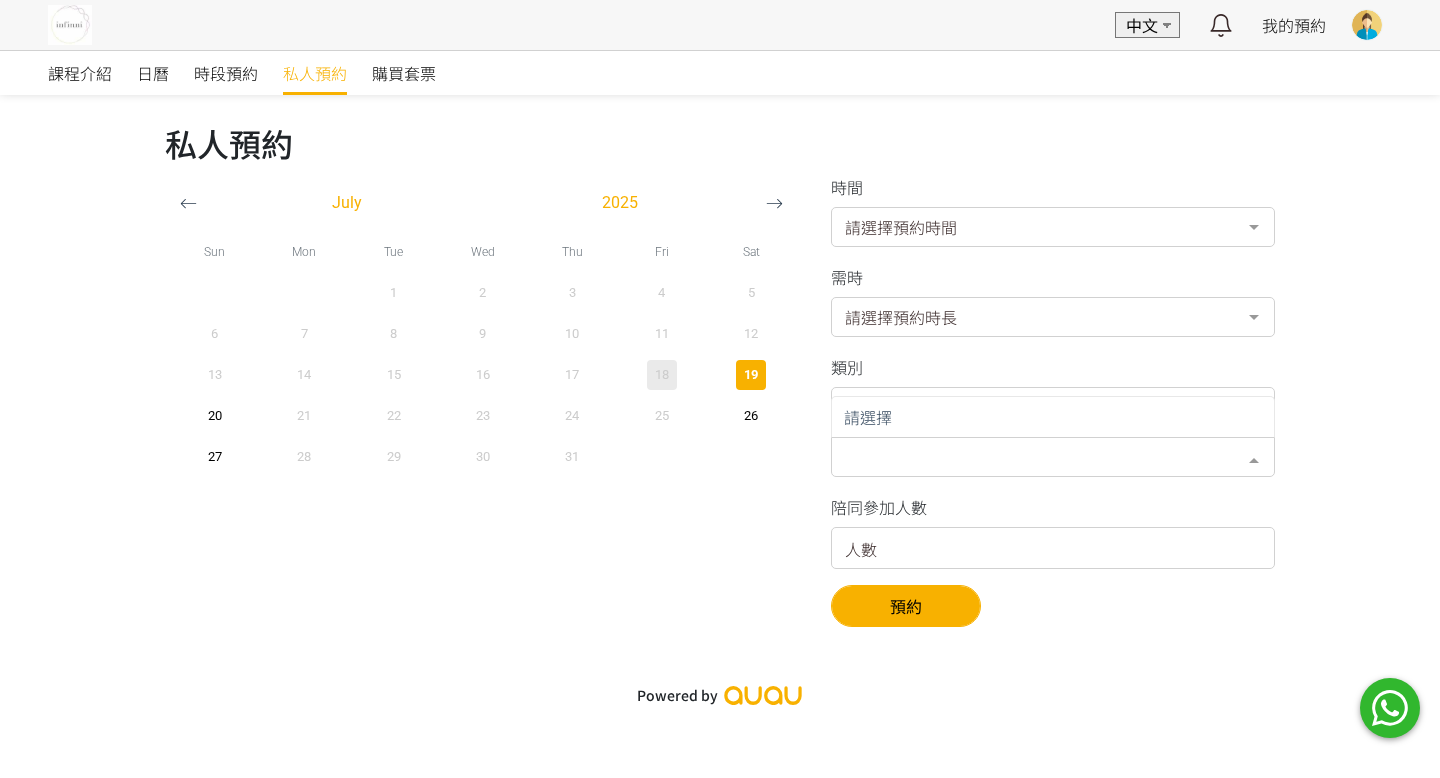click at bounding box center (1254, 409) 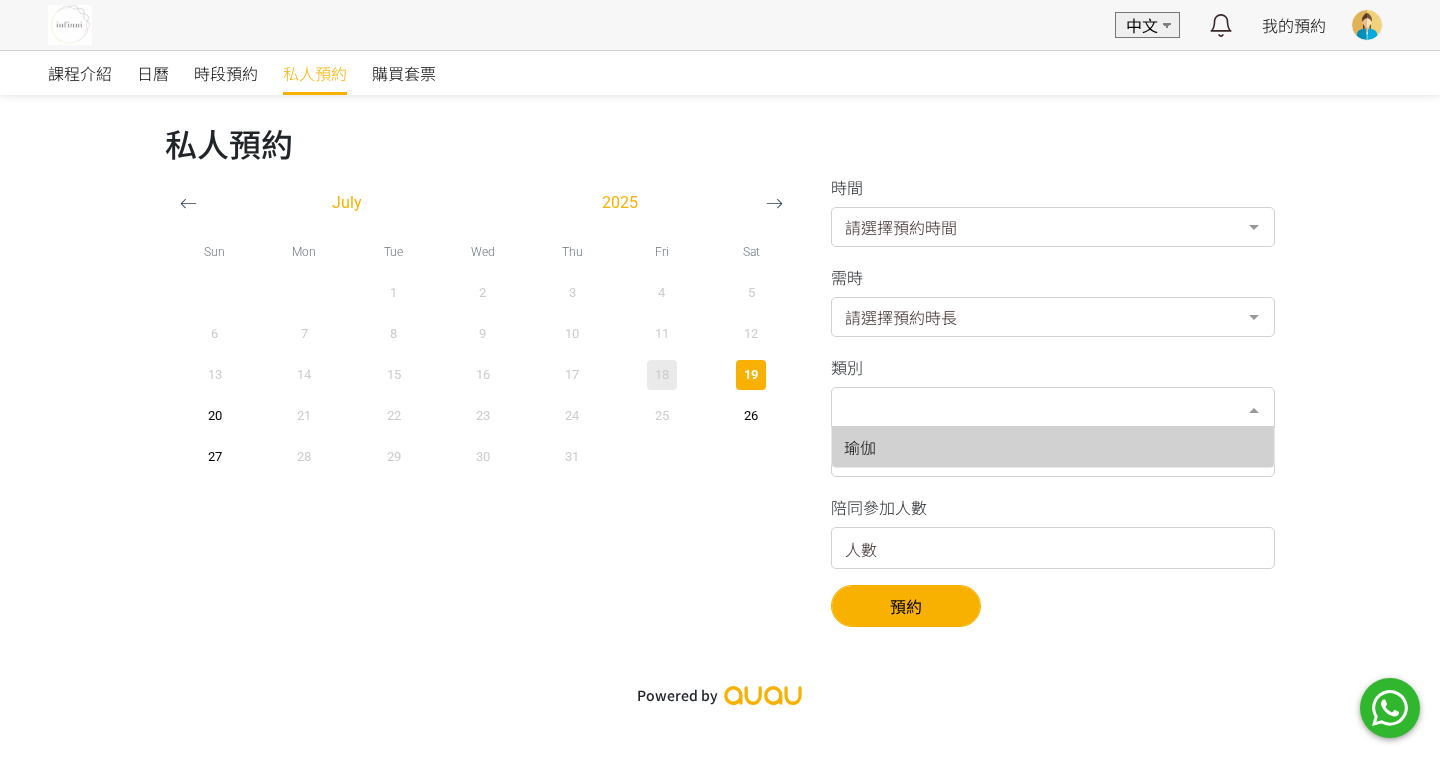 click on "課程介紹   日曆   時段預約   私人預約   購買套票
私人預約
July
2025
Sun
Mon
Tue
Wed
Thu
Fri
Sat
1
2
3
4
5
6
7
8
9
10
11
12
13
14
15
16
17
18
19
20
21
22
23
24
25
時間" at bounding box center (720, 383) 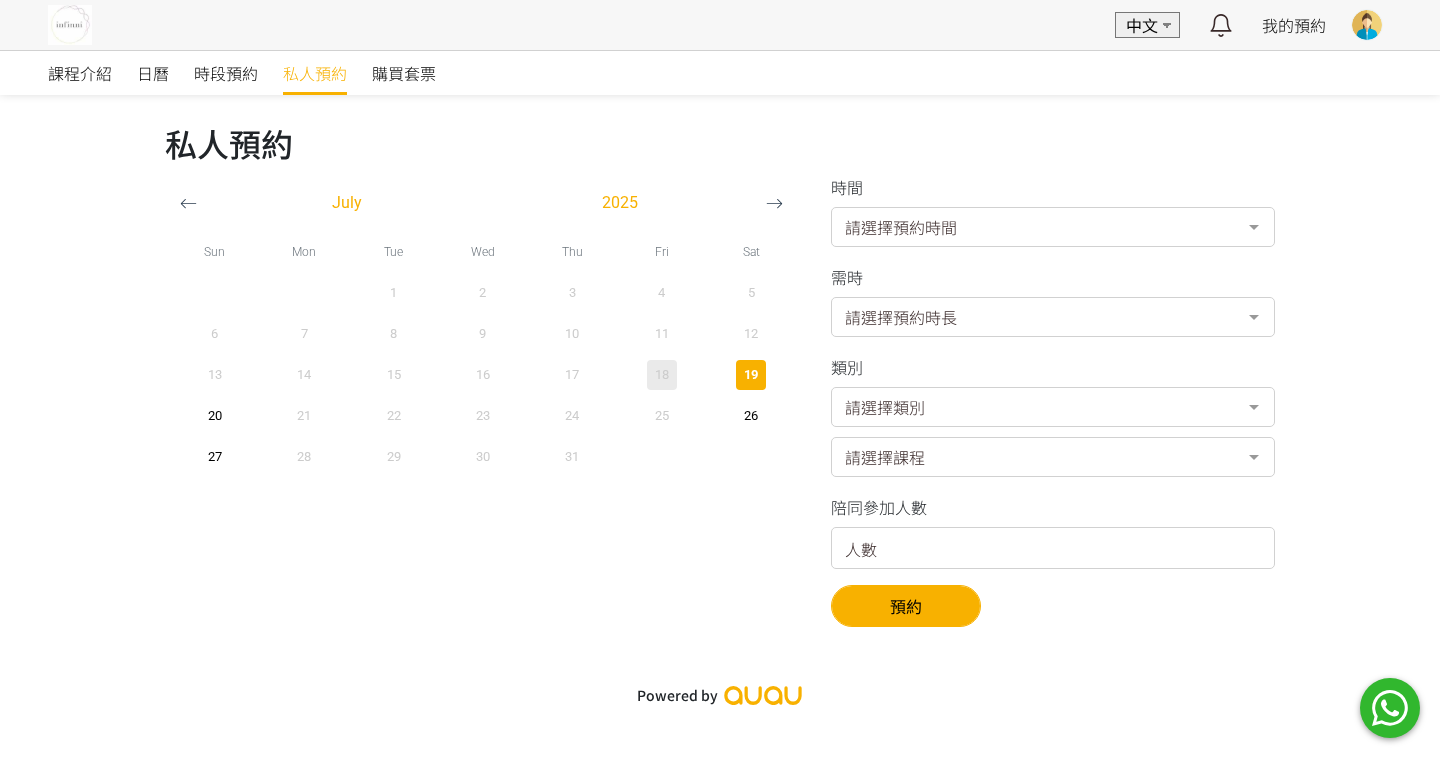 click on "請選擇類別" at bounding box center [1053, 407] 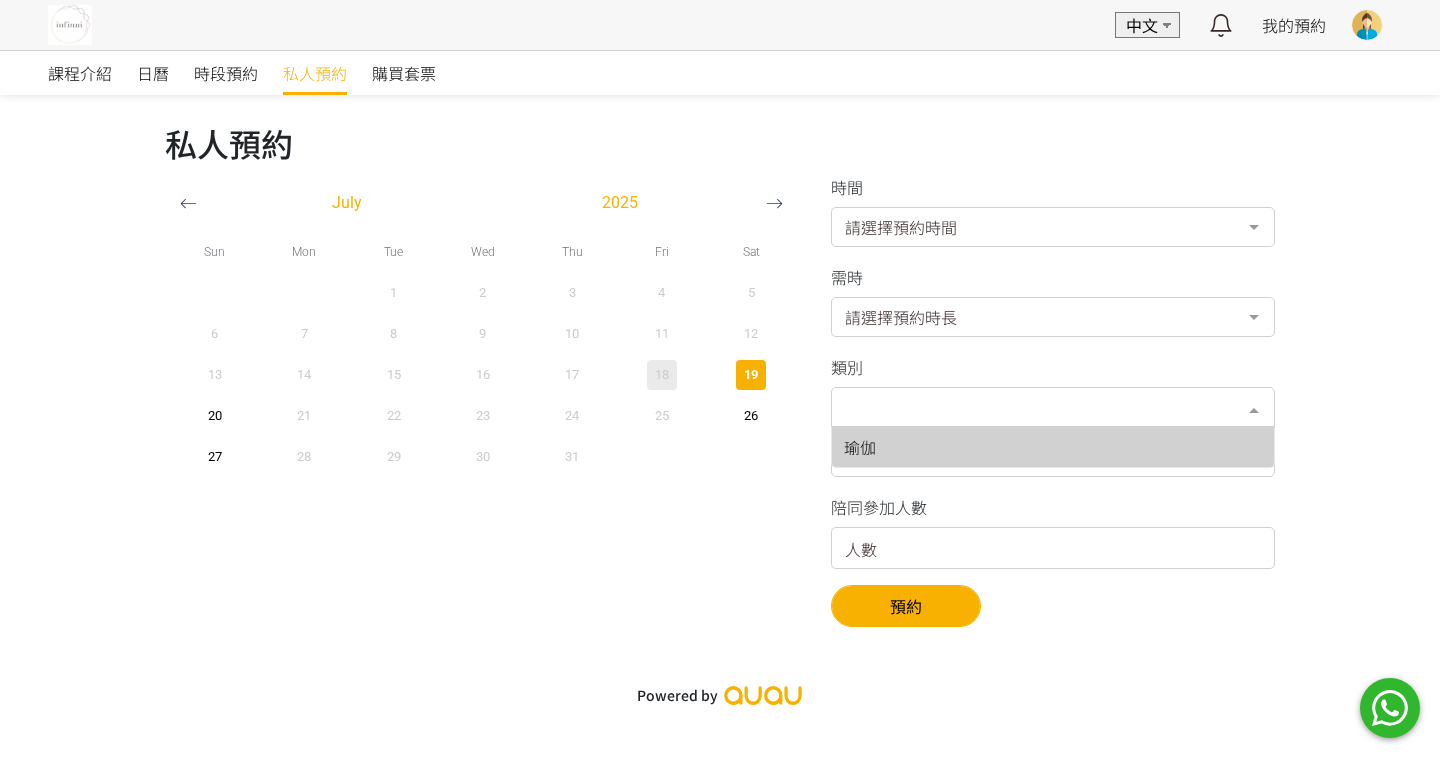click on "瑜伽" at bounding box center [1053, 447] 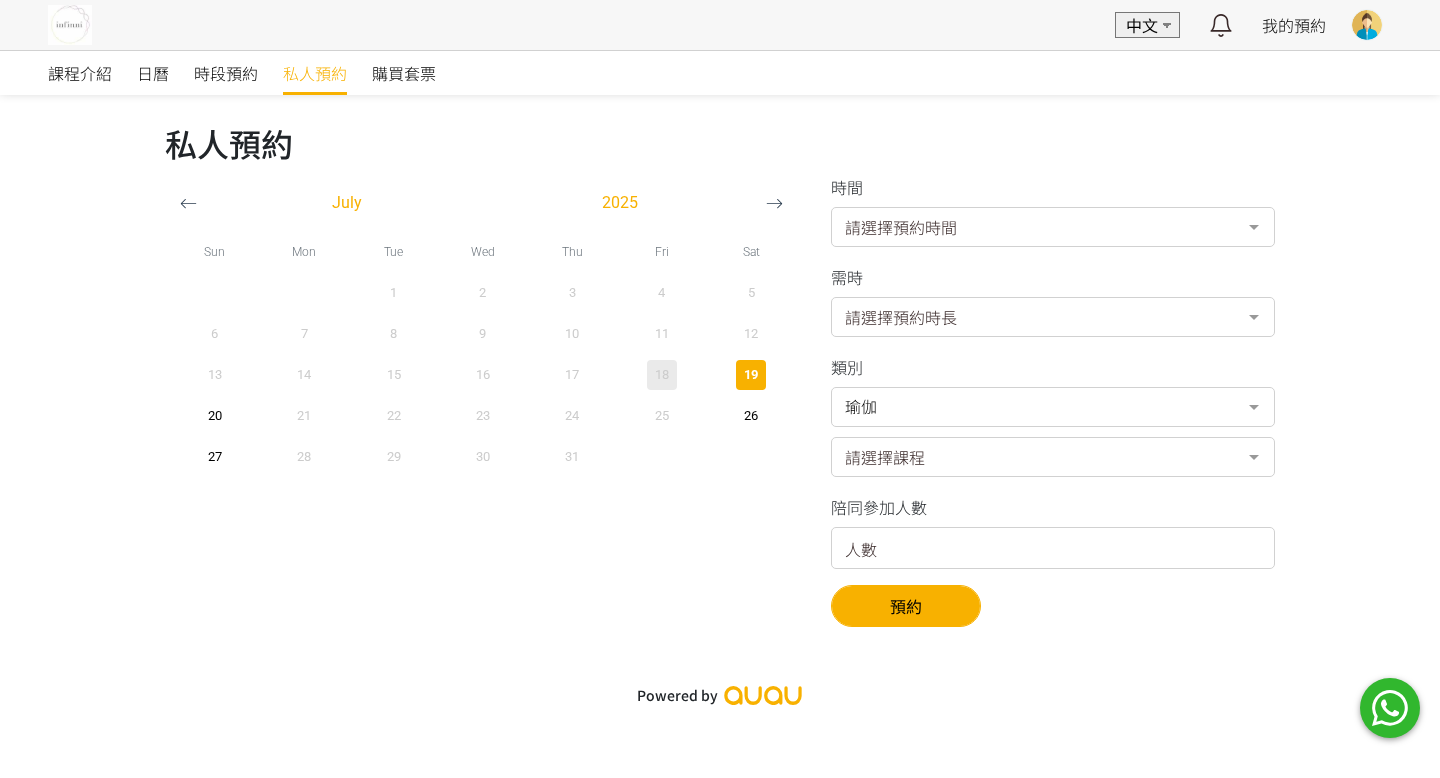 click on "請選擇課程" at bounding box center (1053, 457) 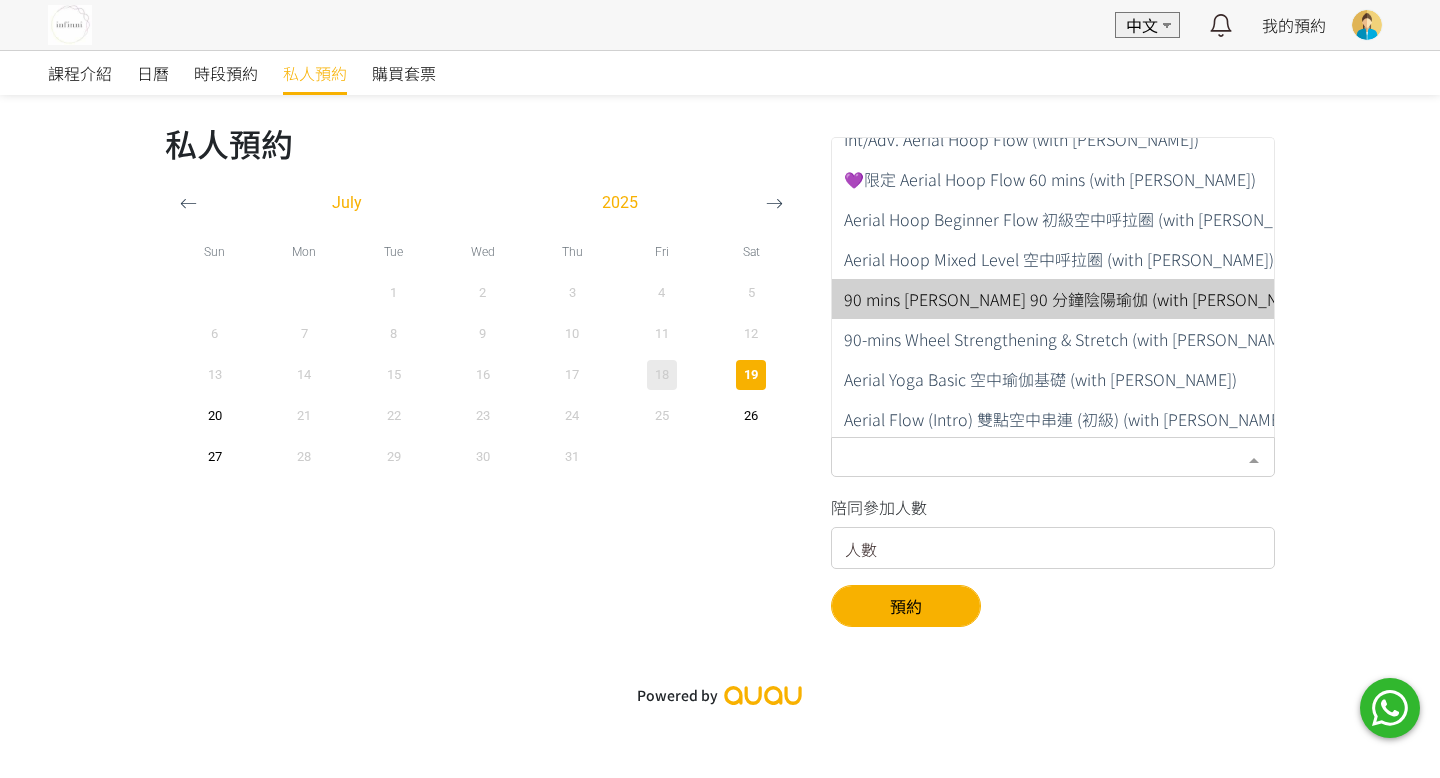 scroll, scrollTop: 661, scrollLeft: 0, axis: vertical 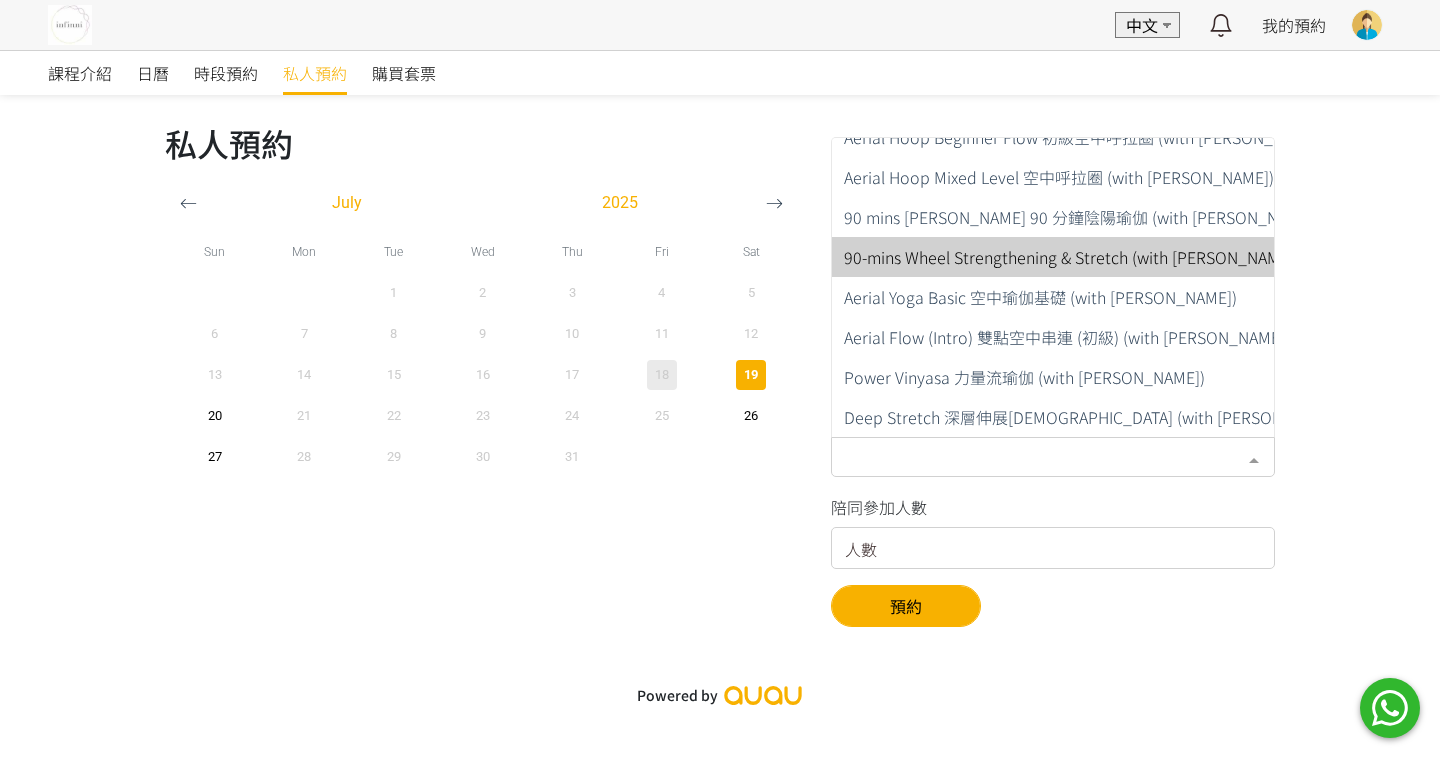 click on "課程介紹   日曆   時段預約   私人預約   購買套票
私人預約
July
2025
Sun
Mon
Tue
Wed
Thu
Fri
Sat
1
2
3
4
5
6
7
8
9
10
11
12
13
14
15
16
17
18
19
20
21
22
23
24
25
時間" at bounding box center [720, 383] 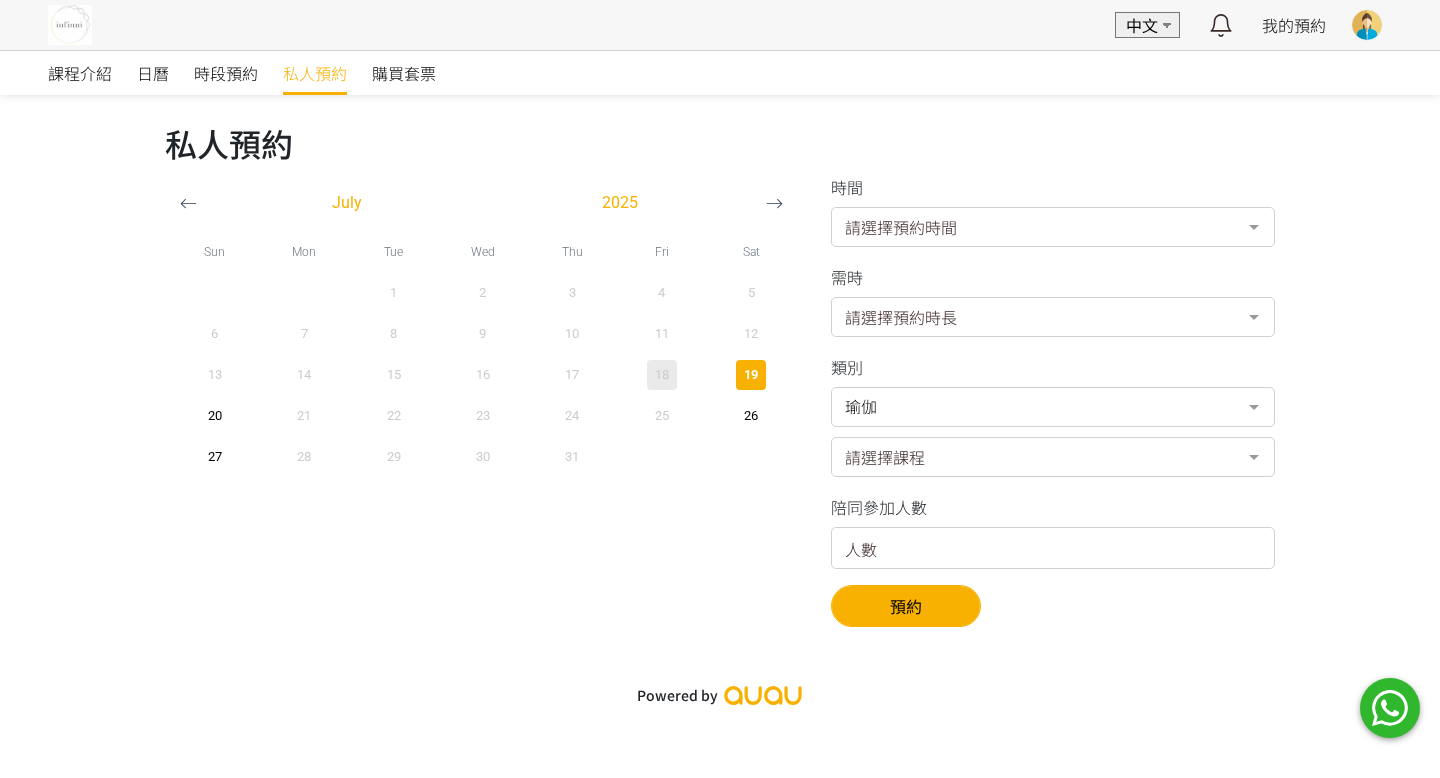 click on "時間
請選擇預約時間
上午 09:00   上午 09:30   上午 10:00   上午 10:30   上午 11:00   上午 11:30   中午 12:00   下午 12:30   下午 01:00   下午 01:30   下午 02:00   下午 02:30   下午 03:00   下午 03:30   下午 04:00   下午 04:30   下午 05:00   下午 05:30   晚上 06:00   晚上 06:30   晚上 07:00   晚上 07:30   晚上 08:00     No elements found. Consider changing the search query.   該日子沒有可預約的時間       需時
請選擇預約時長
15 分鐘   30 分鐘   45 分鐘   1 小時   1.5 小時   2 小時   2.5 小時   3 小時   3.5 小時   4 小時   4.5 小時     No elements found. Consider changing the search query.   List is empty.       類別              瑜伽         瑜伽     No elements found. Consider changing the search query.   List is empty.
請選擇課程
請選擇課程   Private 1-1 promotion" at bounding box center [1053, 401] 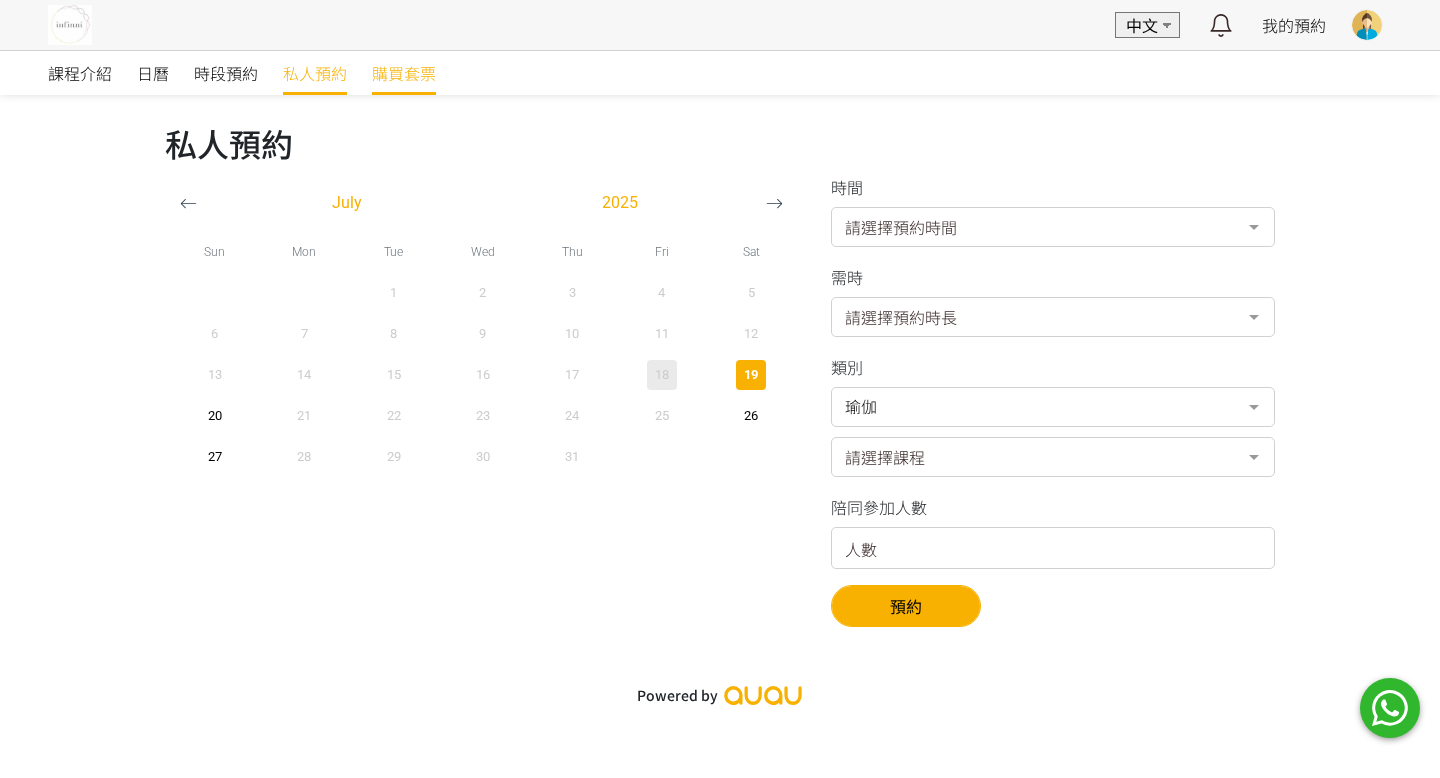 click on "購買套票" at bounding box center [404, 73] 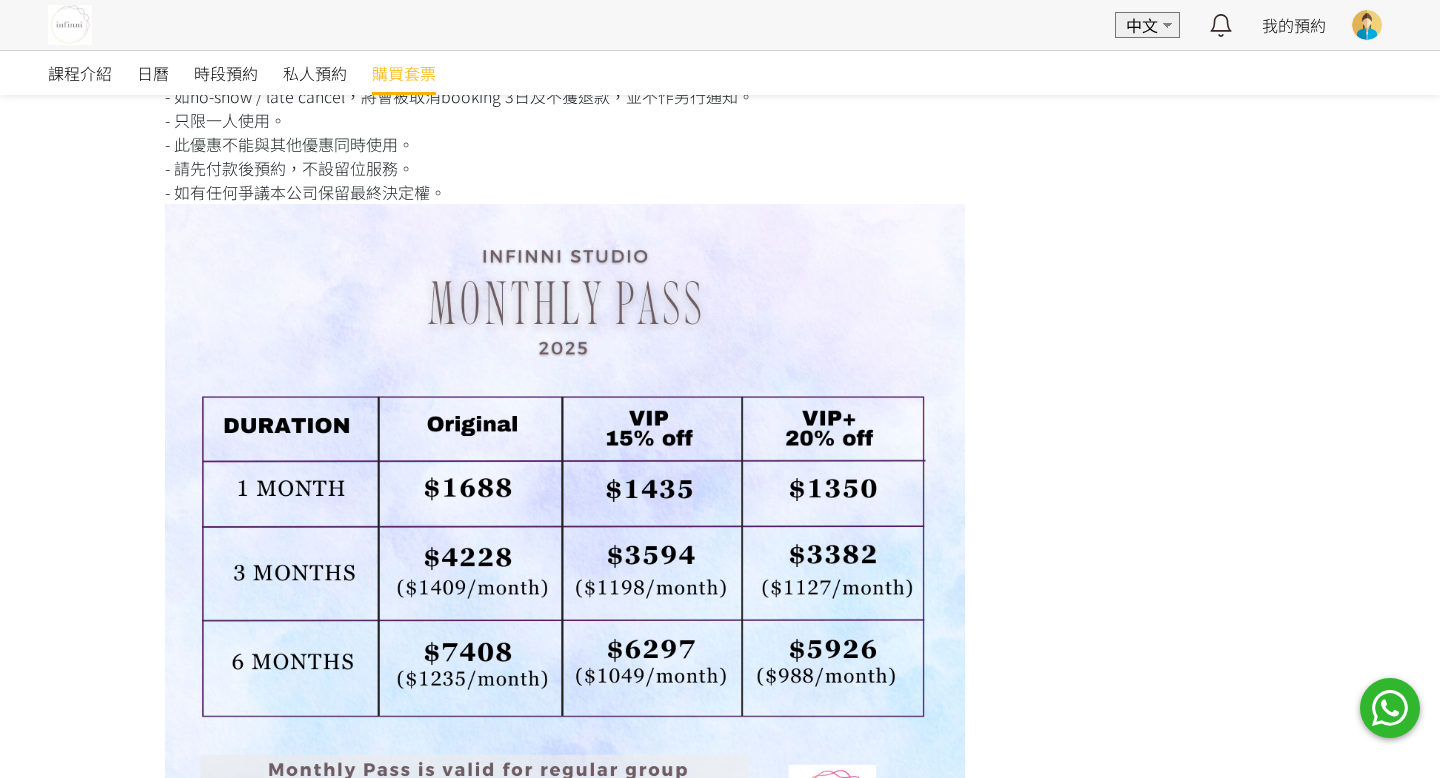 scroll, scrollTop: 0, scrollLeft: 0, axis: both 